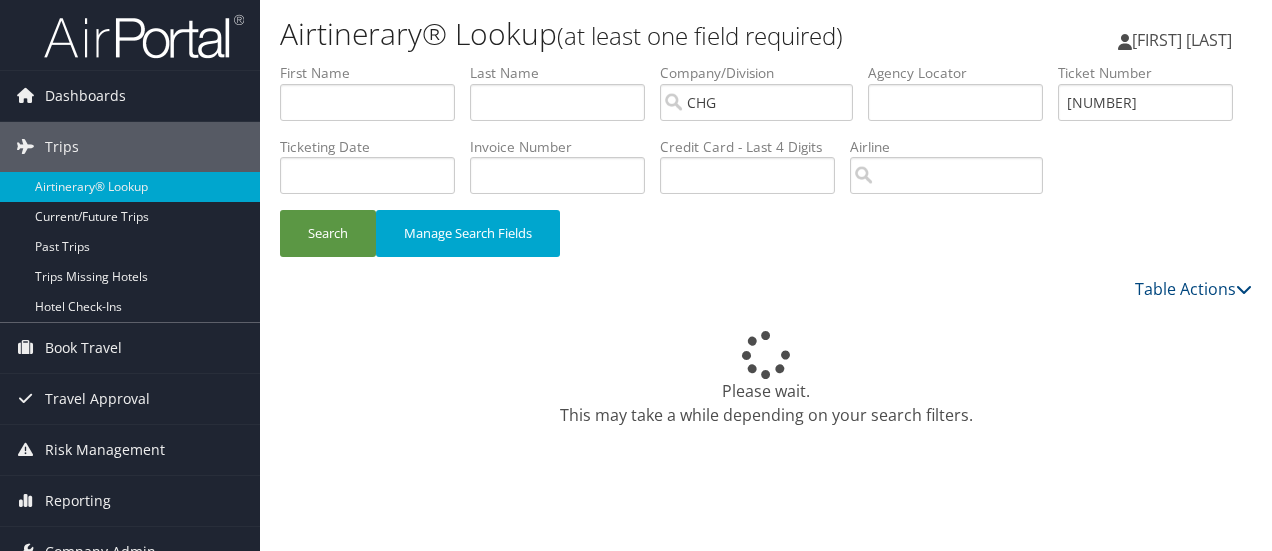 scroll, scrollTop: 0, scrollLeft: 0, axis: both 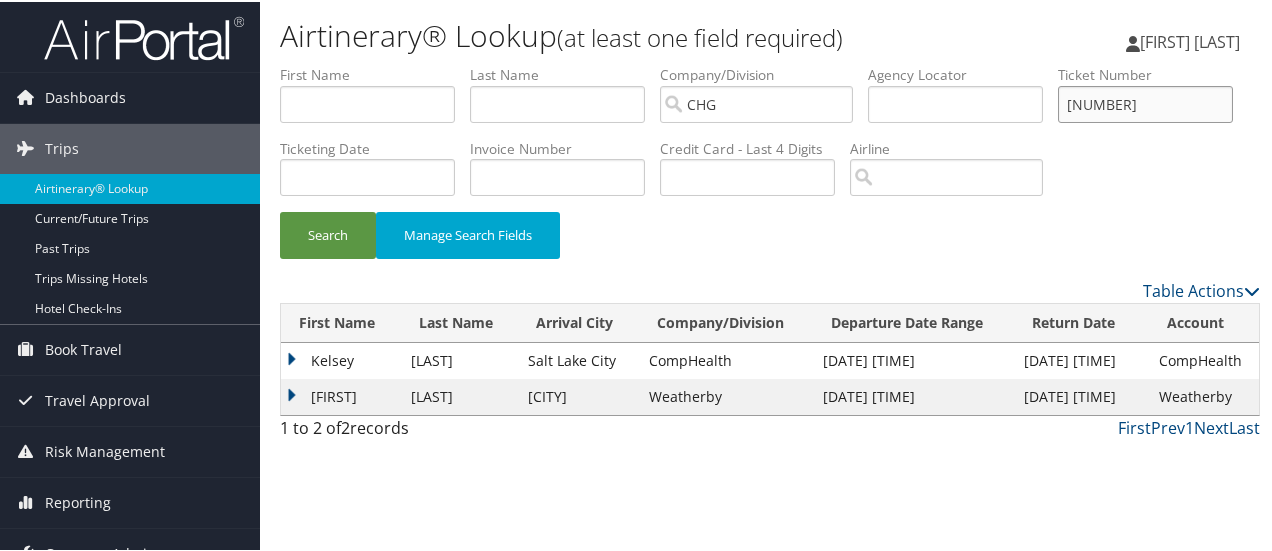 click on "0167150687995" at bounding box center (1145, 102) 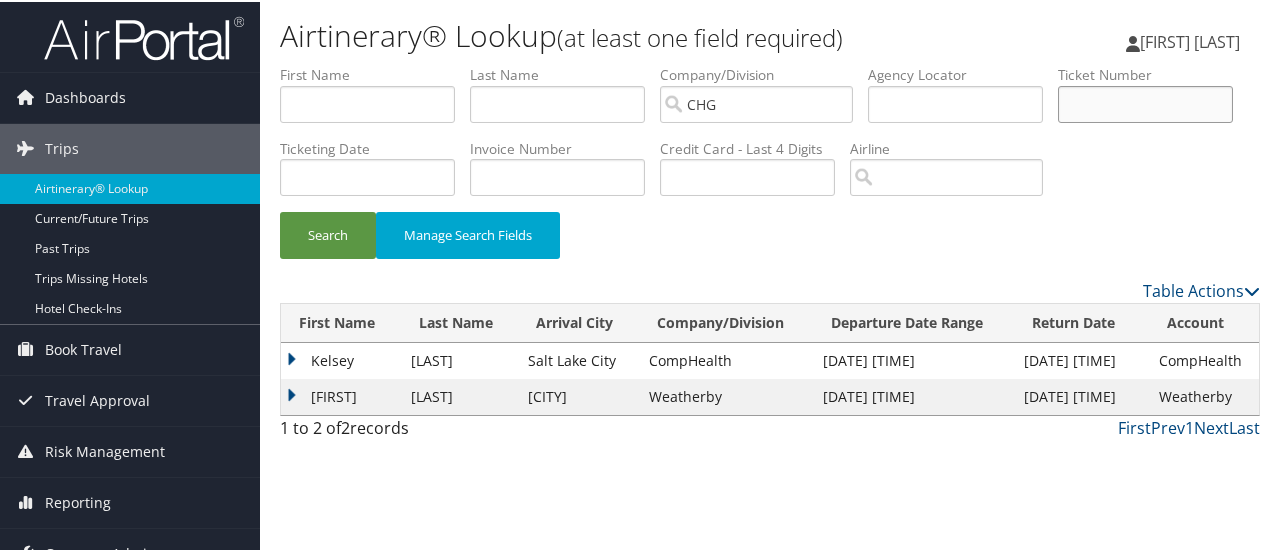 type 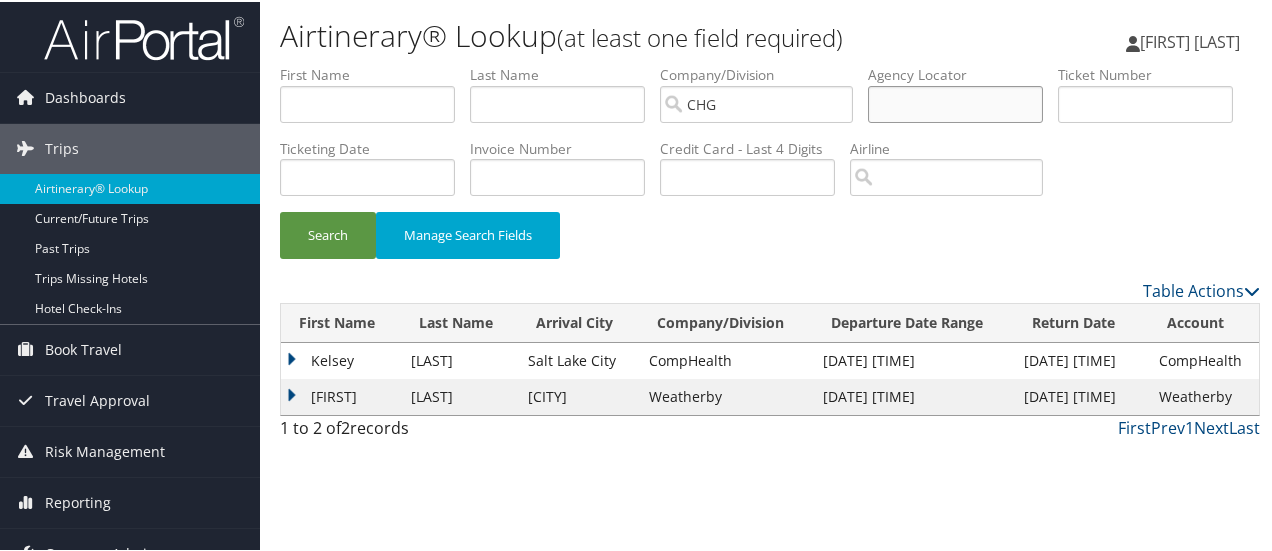click at bounding box center [955, 102] 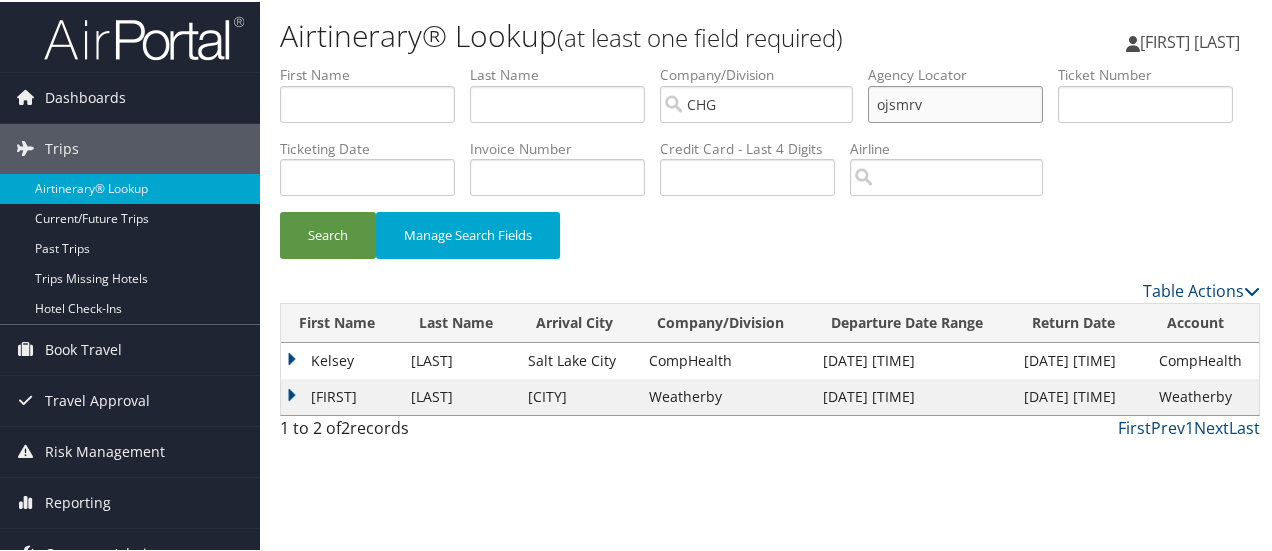 type on "ojsmrv" 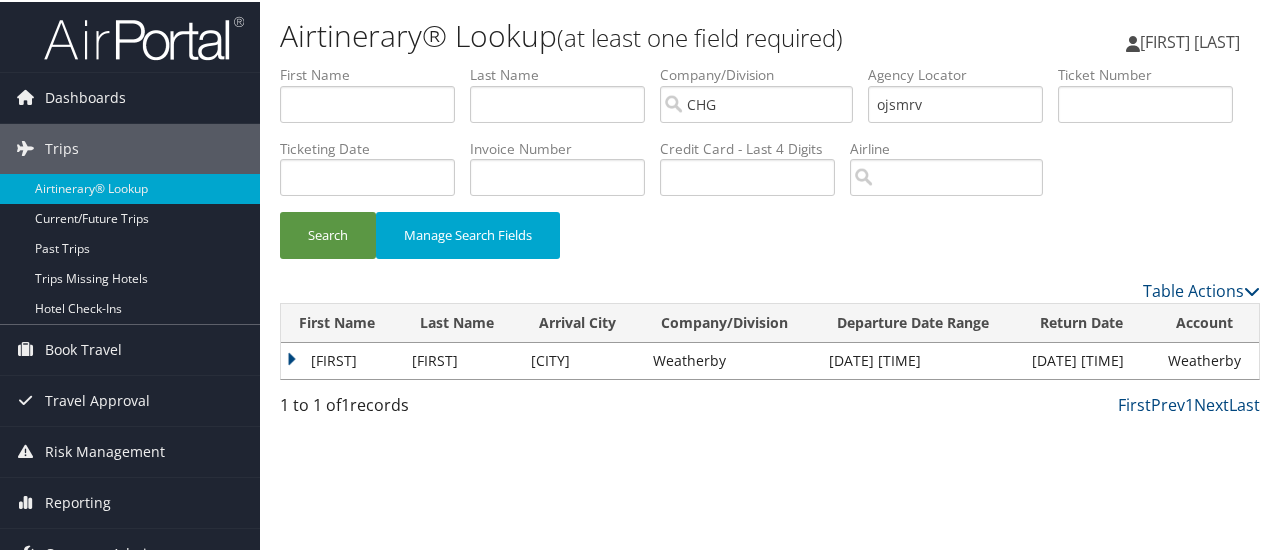 click on "Theressa" at bounding box center (341, 359) 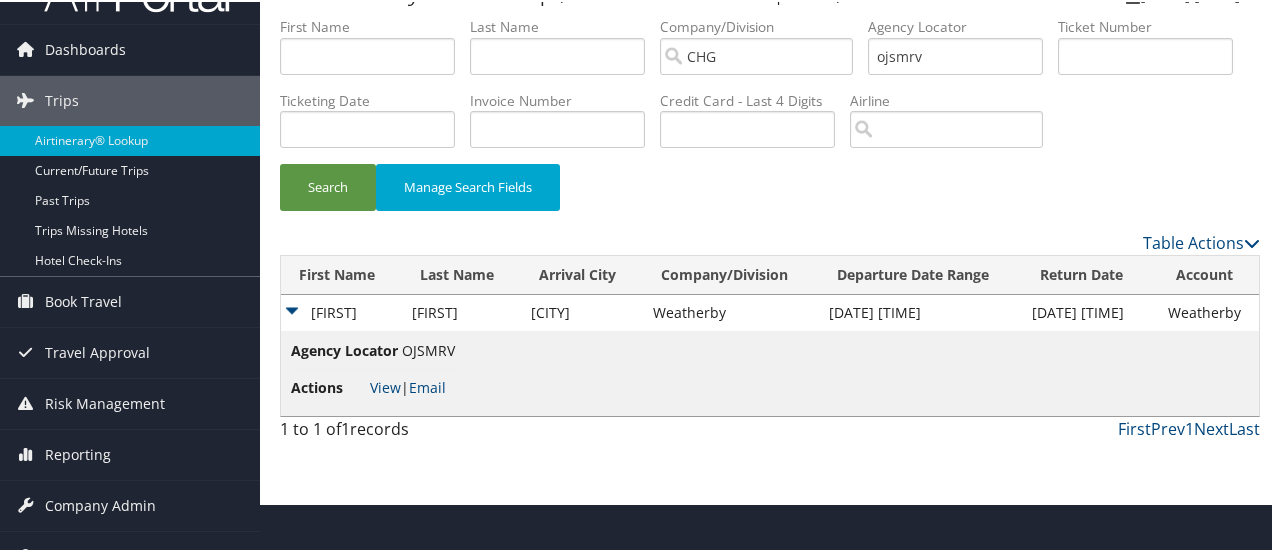 scroll, scrollTop: 74, scrollLeft: 0, axis: vertical 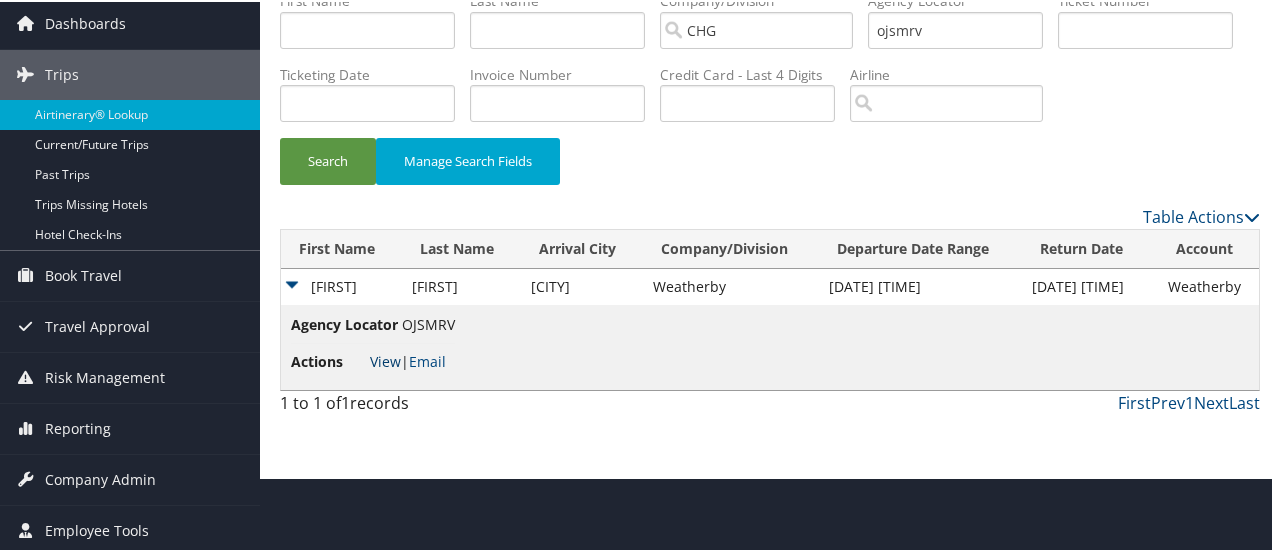click on "View" at bounding box center [385, 359] 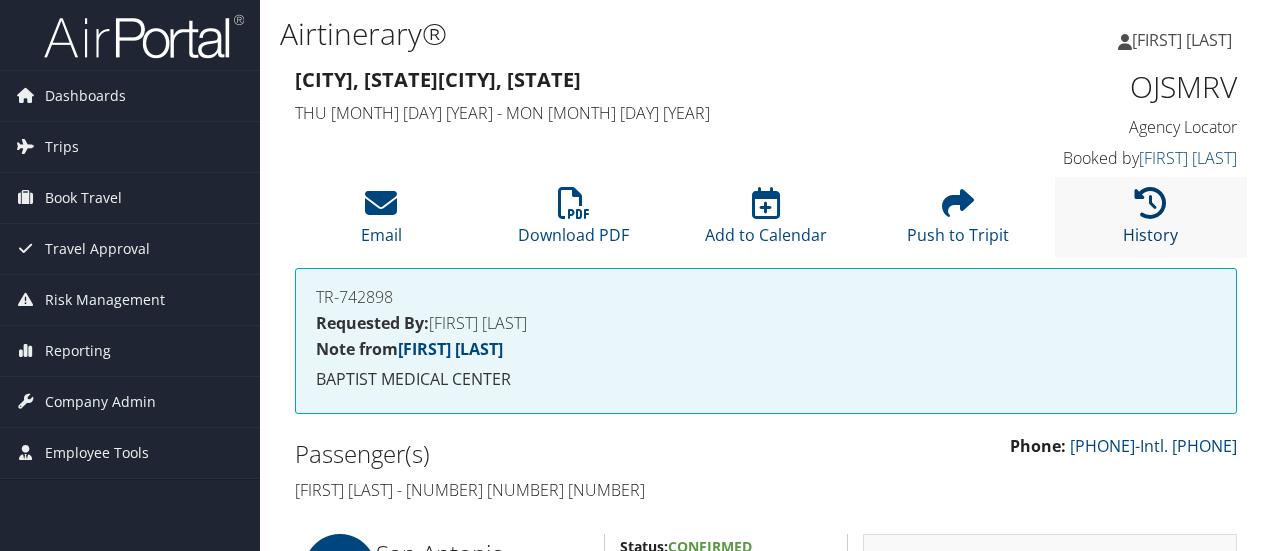 scroll, scrollTop: 0, scrollLeft: 0, axis: both 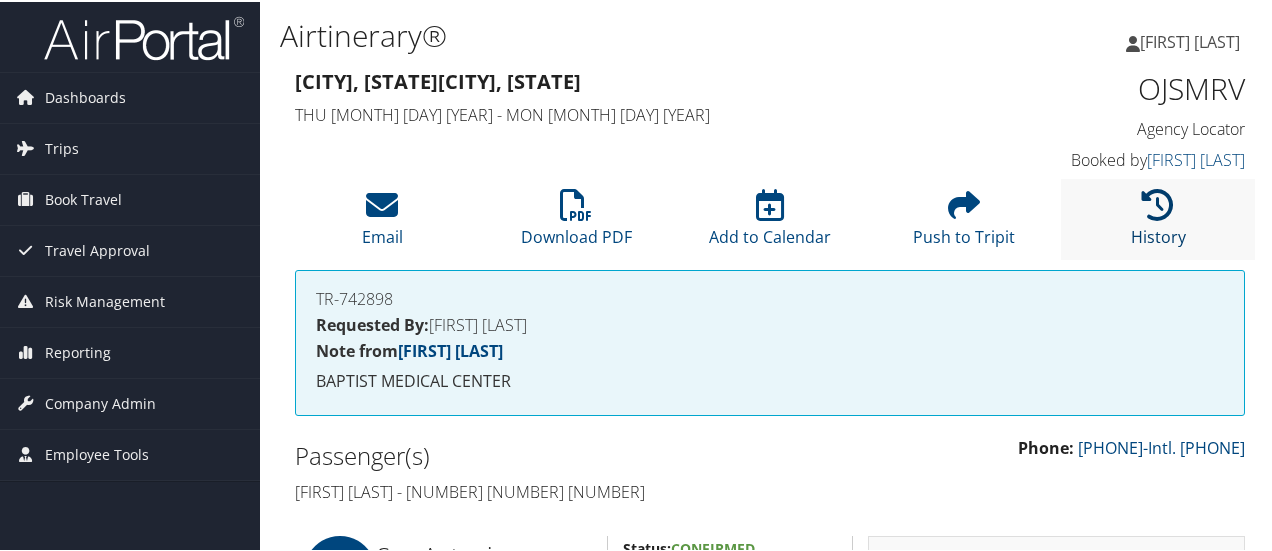 click at bounding box center [1158, 203] 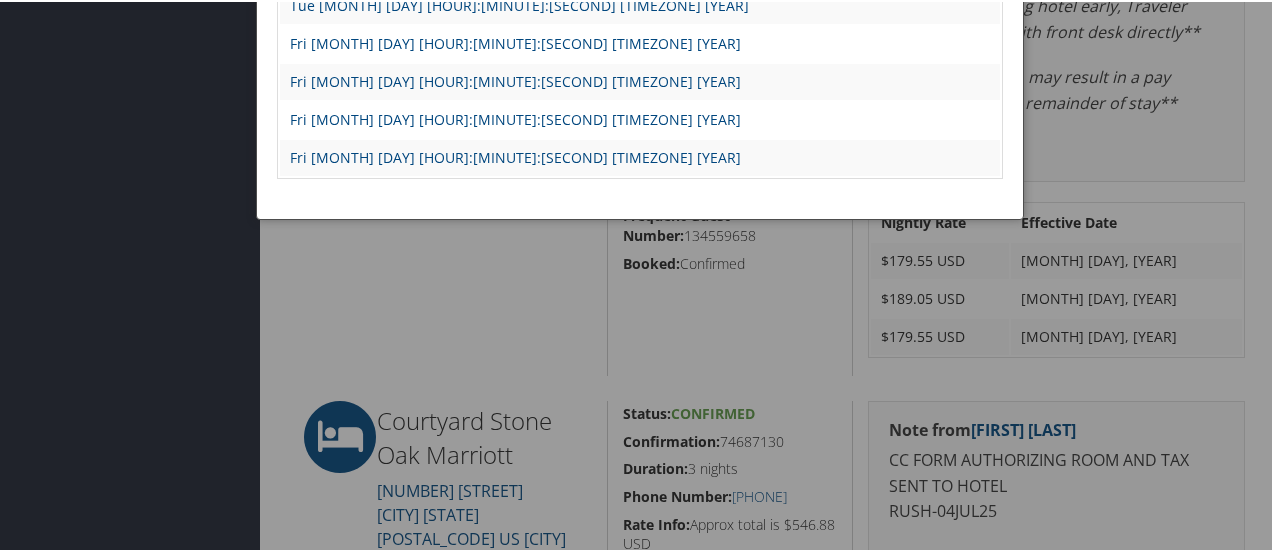 scroll, scrollTop: 800, scrollLeft: 0, axis: vertical 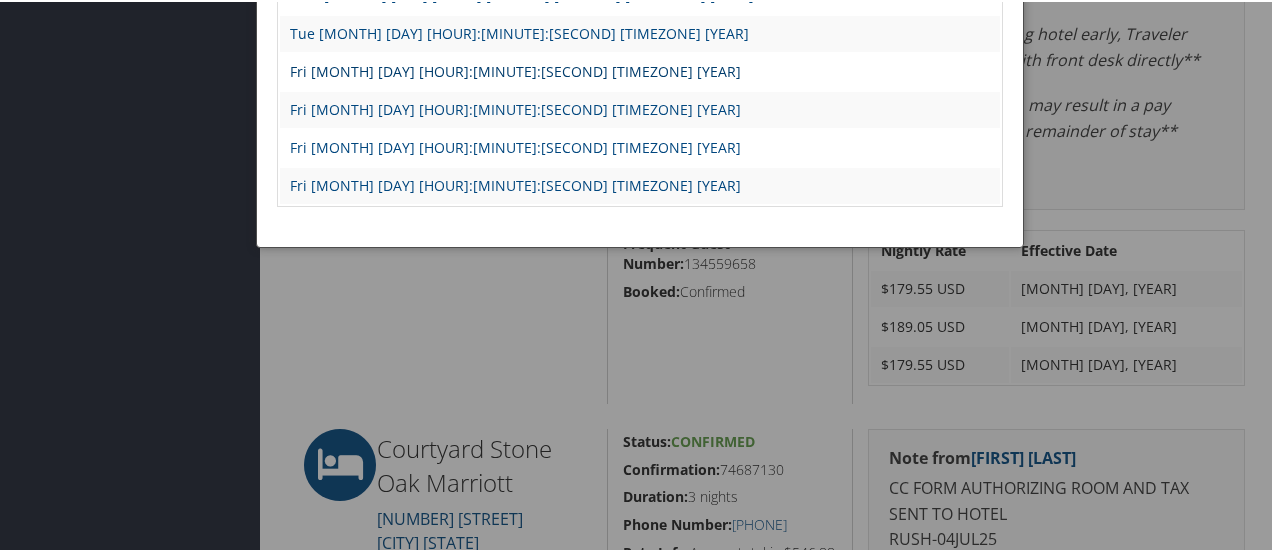 click on "[DAY] [MONTH] [DAY] [HOUR]:[MINUTE]:[SECOND] [TIMEZONE] [YEAR]" at bounding box center [515, 69] 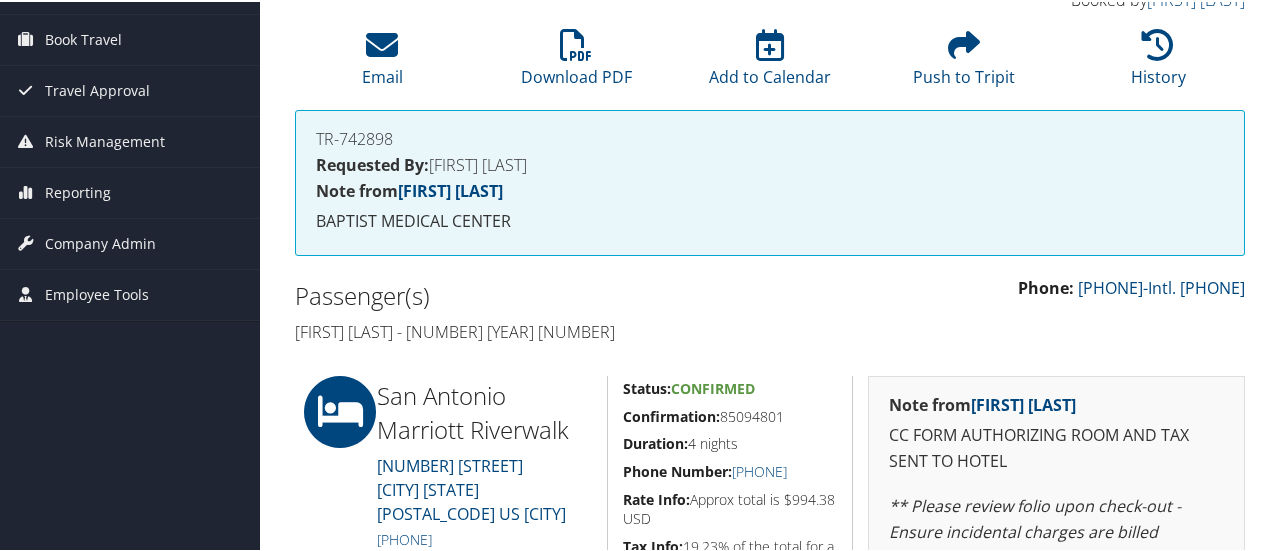 scroll, scrollTop: 129, scrollLeft: 0, axis: vertical 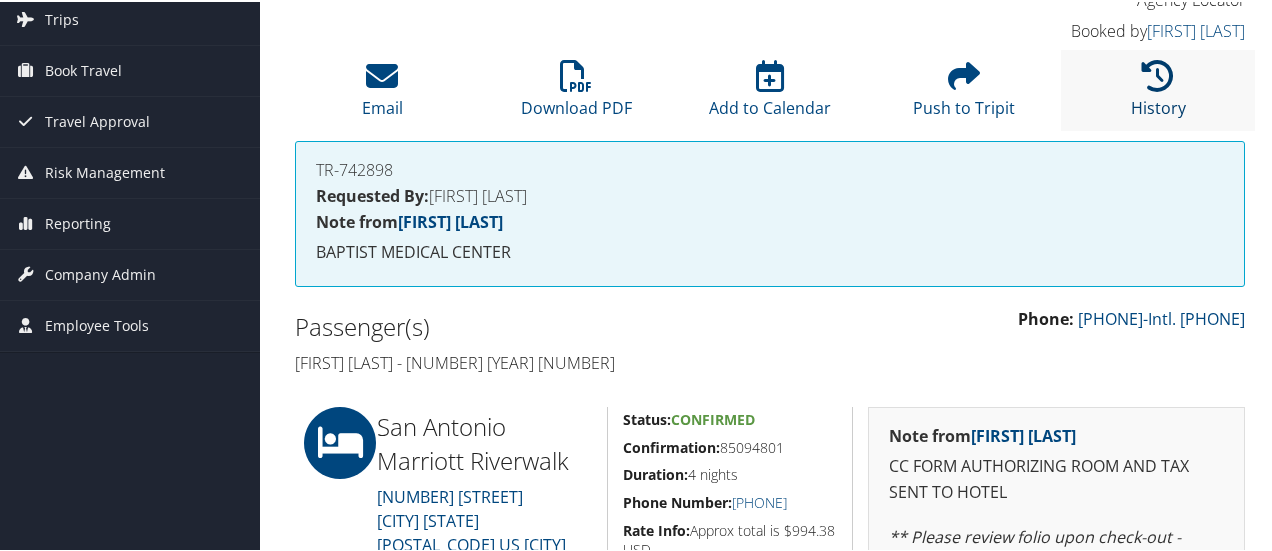 click at bounding box center [1158, 74] 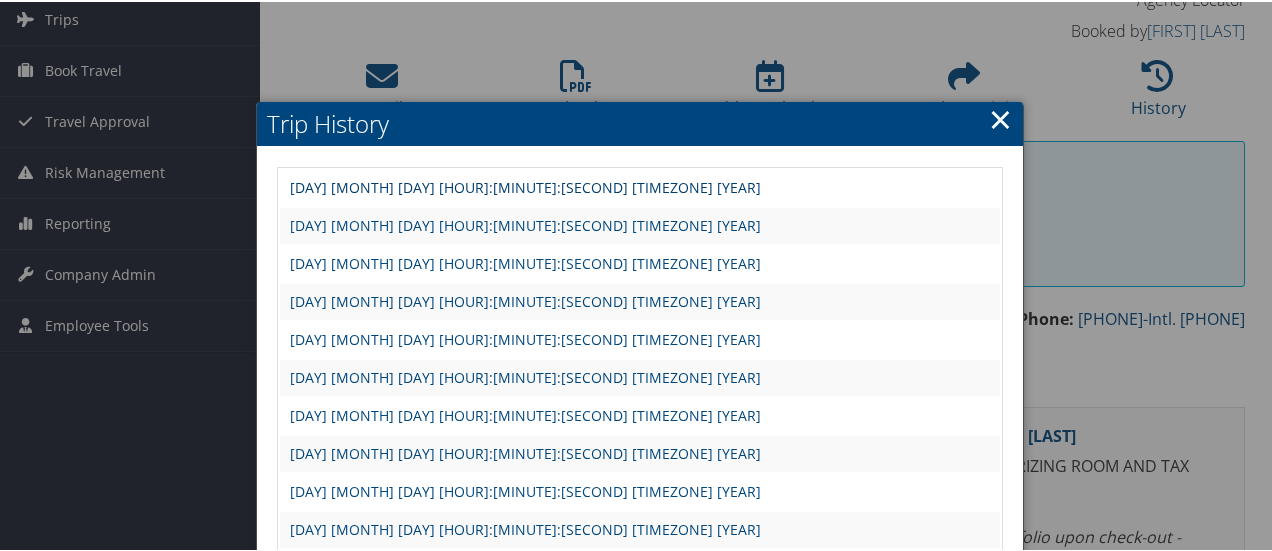 click on "Fri Jul 4 13:30:48 MDT 2025" at bounding box center [525, 185] 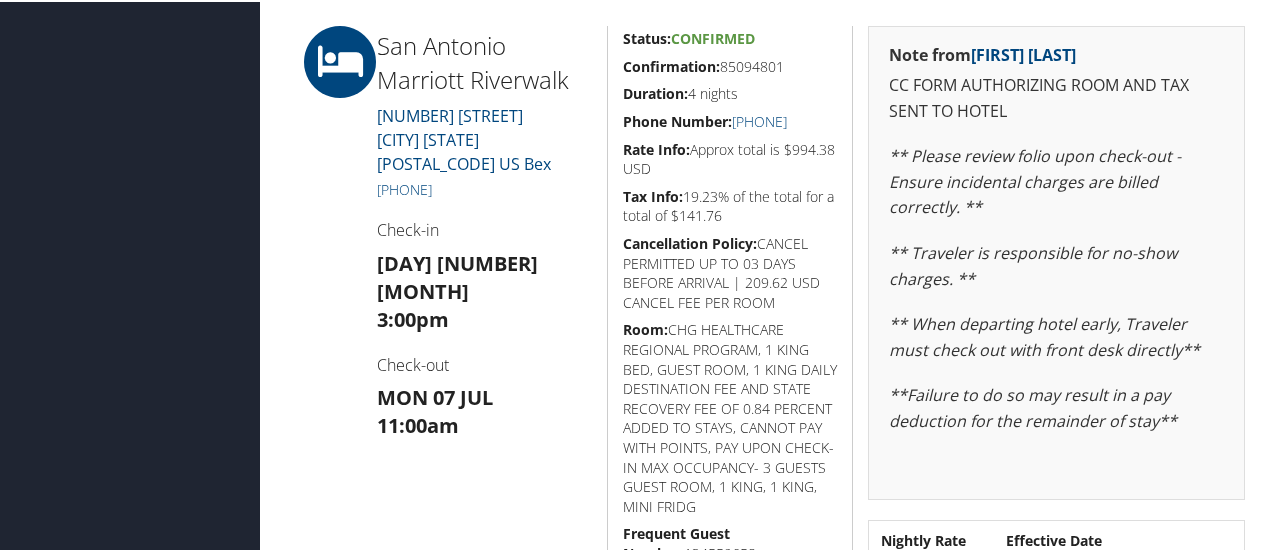 scroll, scrollTop: 510, scrollLeft: 0, axis: vertical 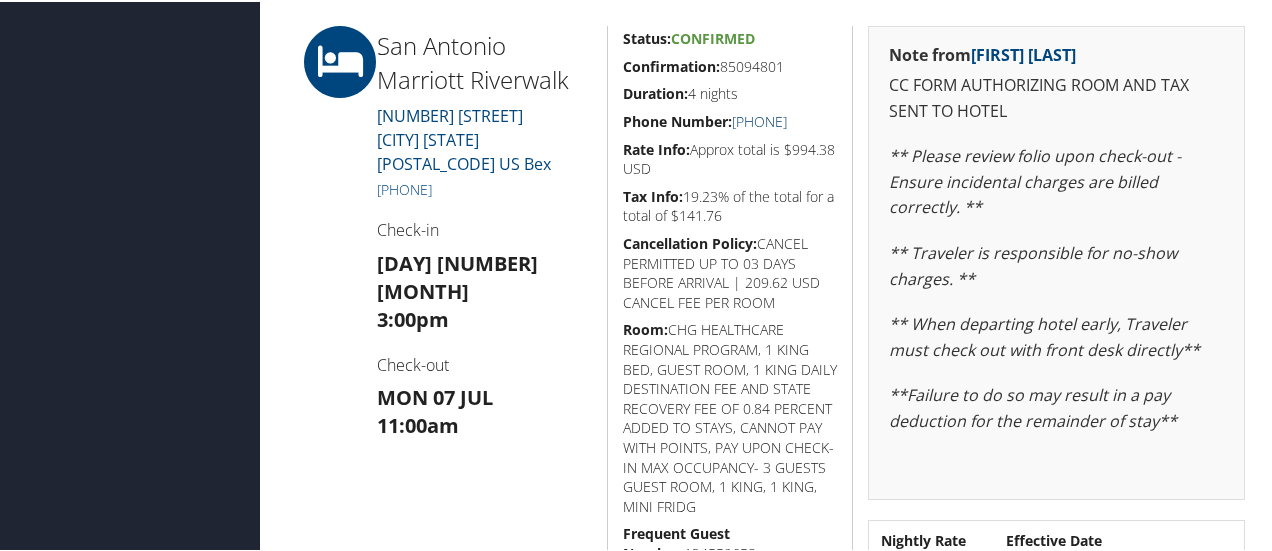 click on "[PHONE]" at bounding box center [759, 119] 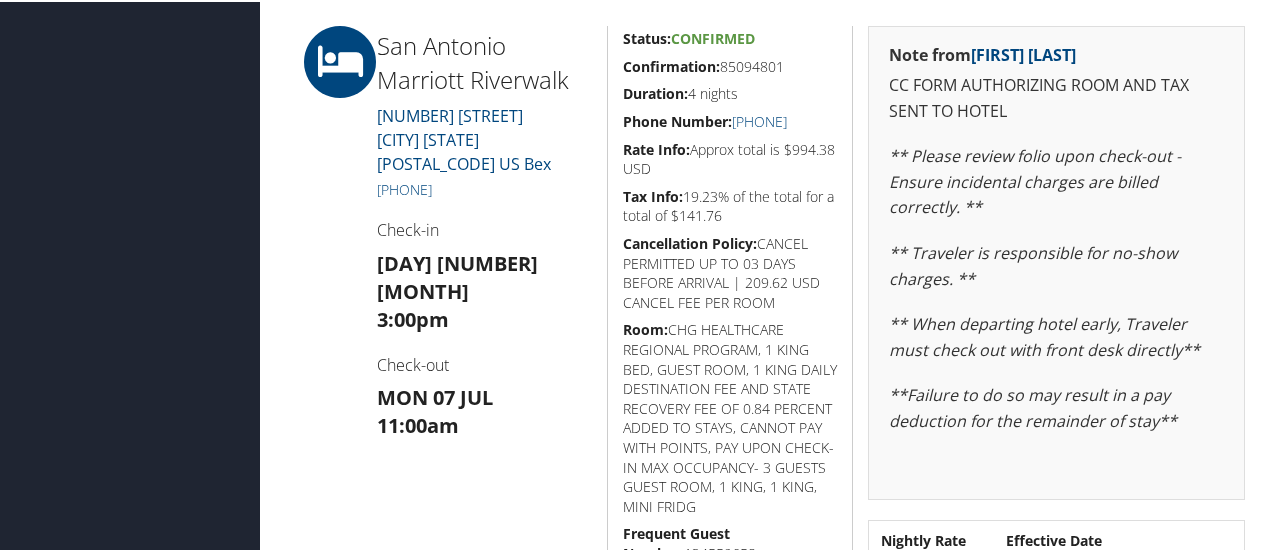 click on "San Antonio Marriott Riverwalk
889 EAST MARKET STREET  San Antonio TX 78205 US Bex
+1 (210) 224-4555
Check-in
Thu 03 Jul
3:00pm
Check-out
Mon 07 Jul
11:00am" at bounding box center (484, 358) 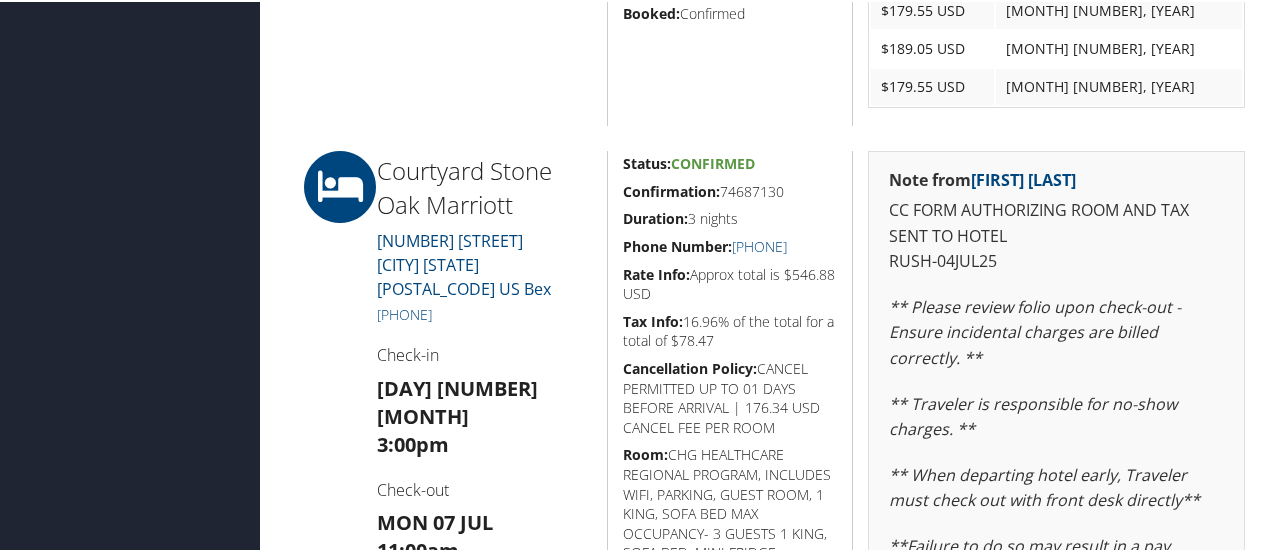scroll, scrollTop: 1110, scrollLeft: 0, axis: vertical 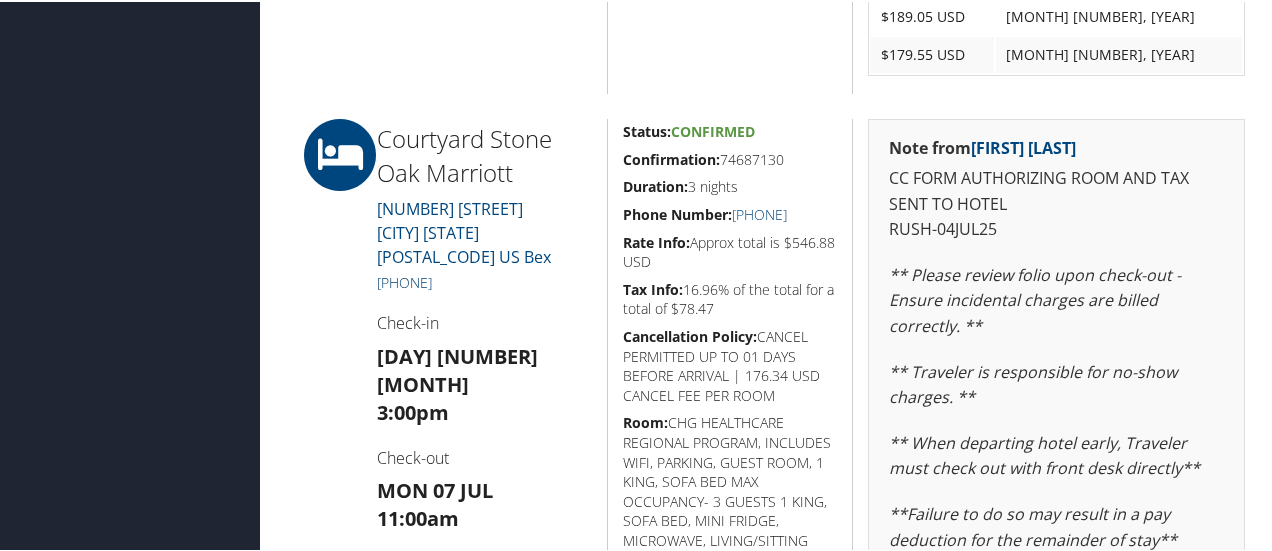 click on "+1 (210) 545-3100" at bounding box center (404, 280) 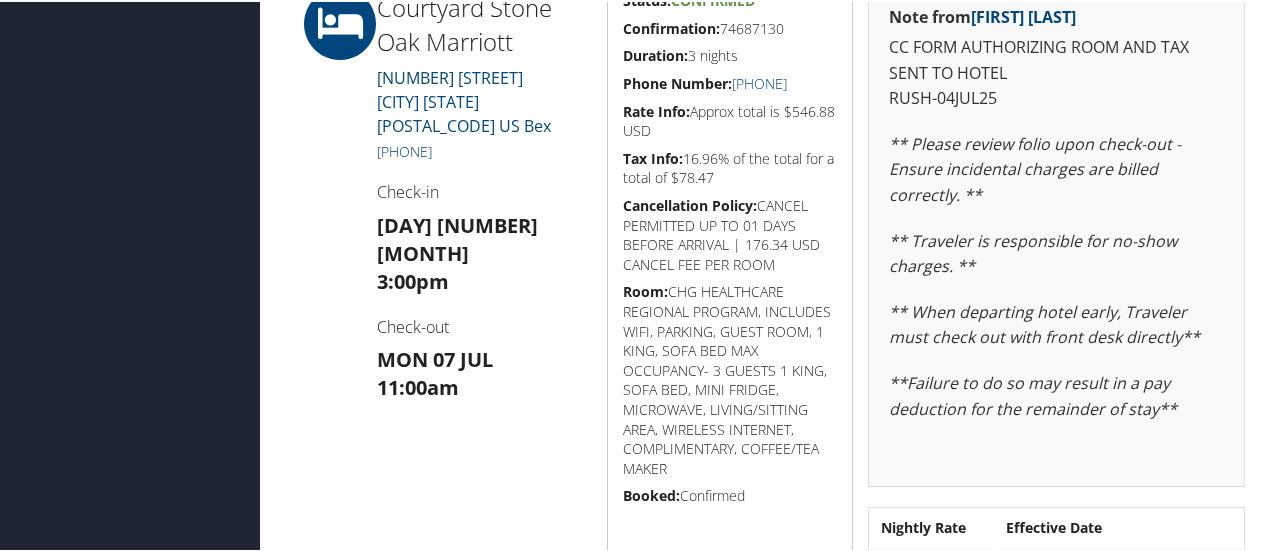 scroll, scrollTop: 1210, scrollLeft: 0, axis: vertical 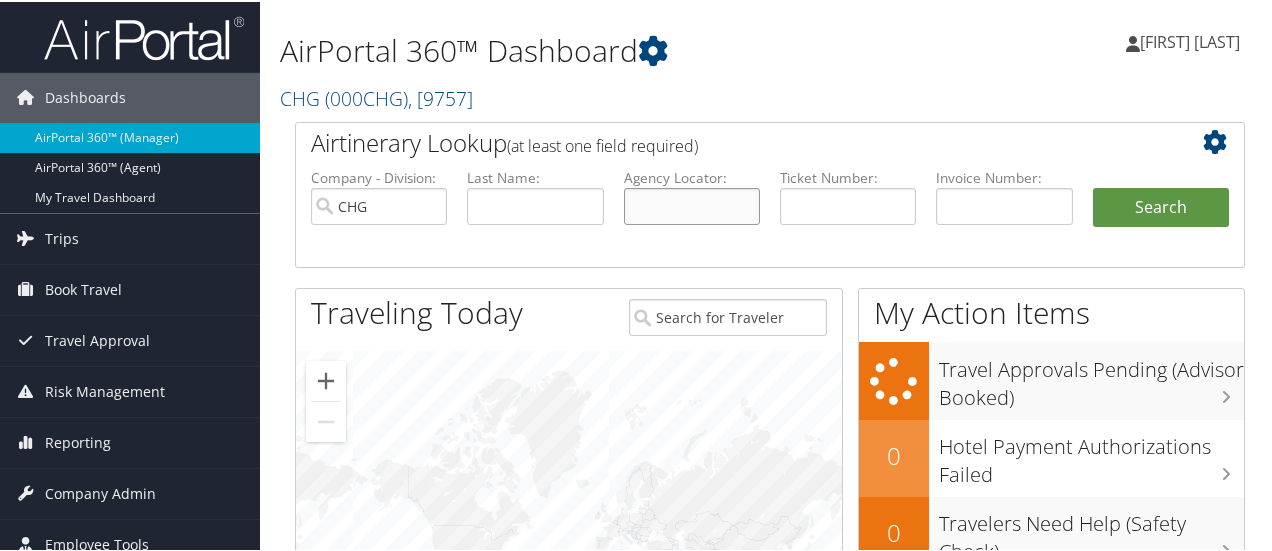 click at bounding box center (692, 204) 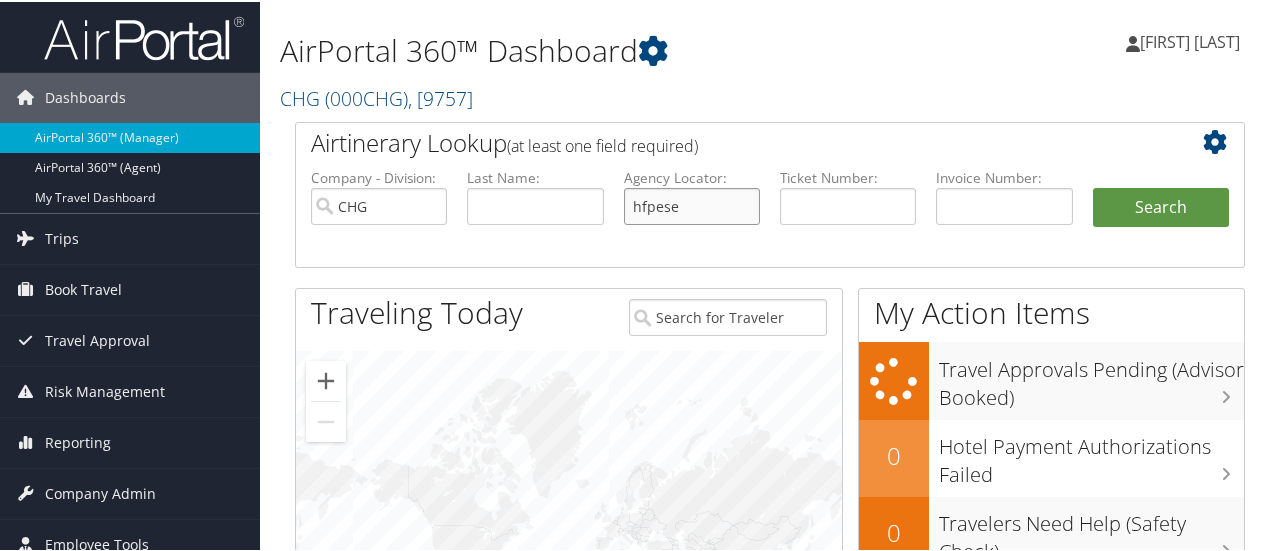 type on "hfpese" 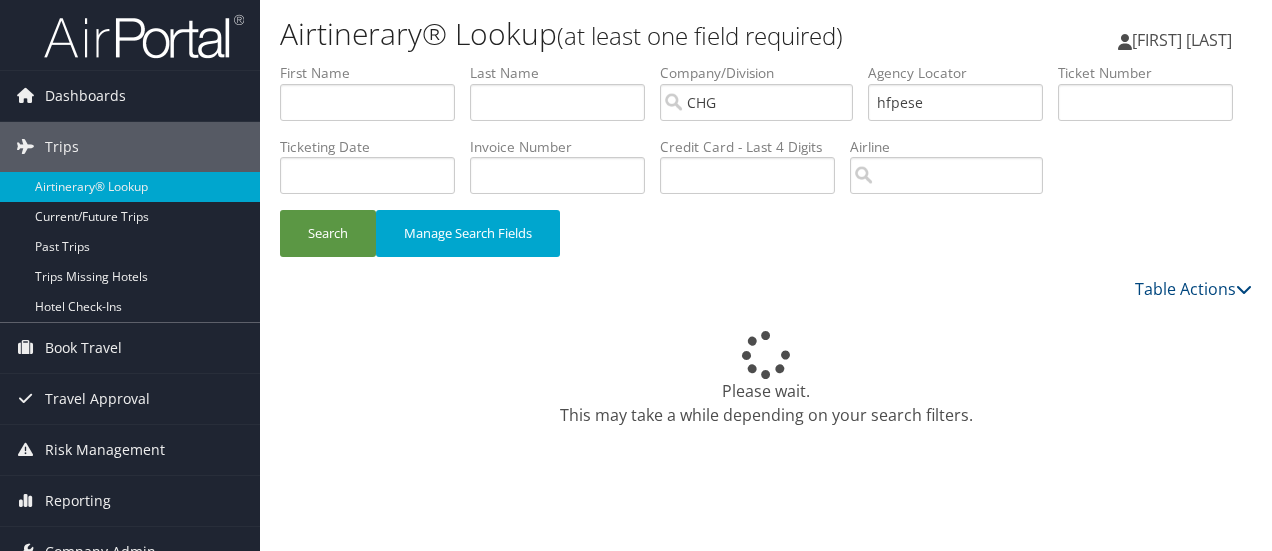 scroll, scrollTop: 0, scrollLeft: 0, axis: both 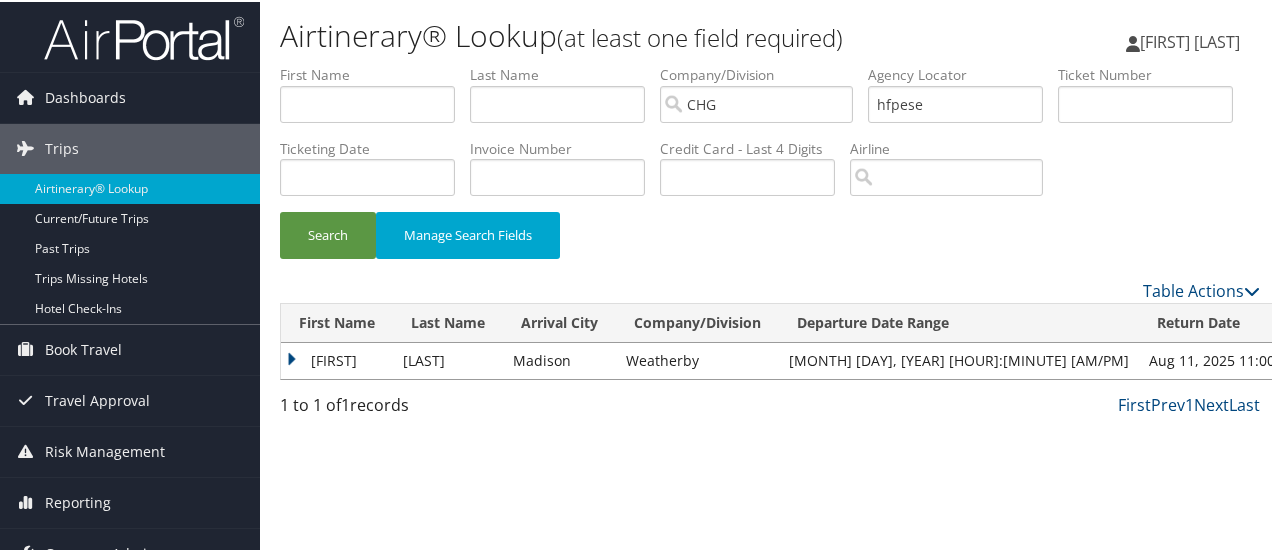 click on "[FIRST]" at bounding box center [337, 359] 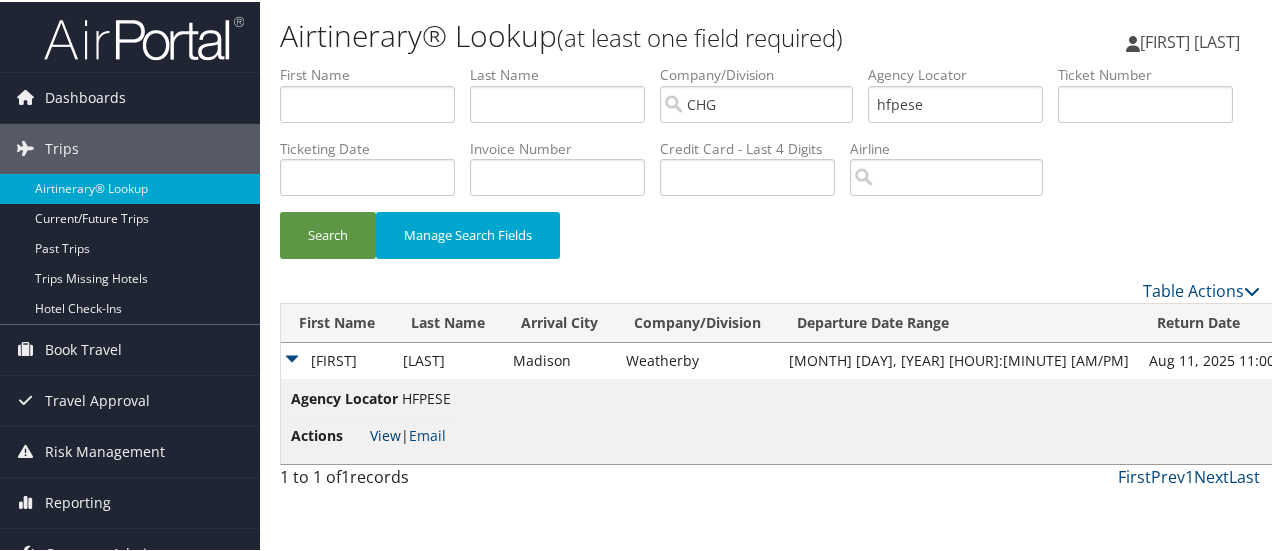 click on "View" at bounding box center [385, 433] 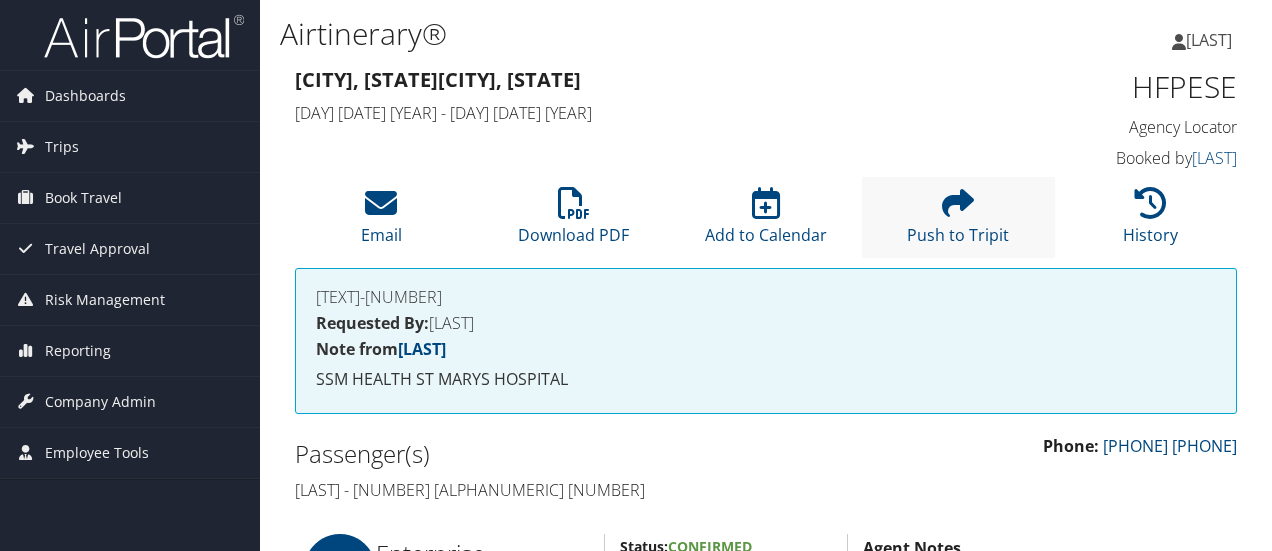 scroll, scrollTop: 0, scrollLeft: 0, axis: both 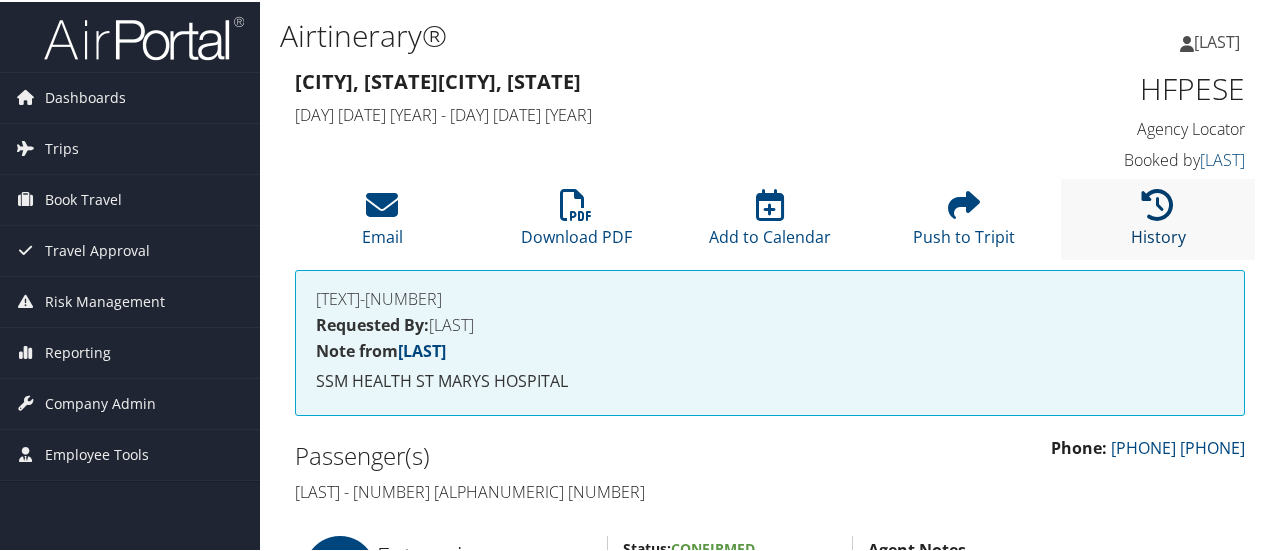 click at bounding box center (1158, 203) 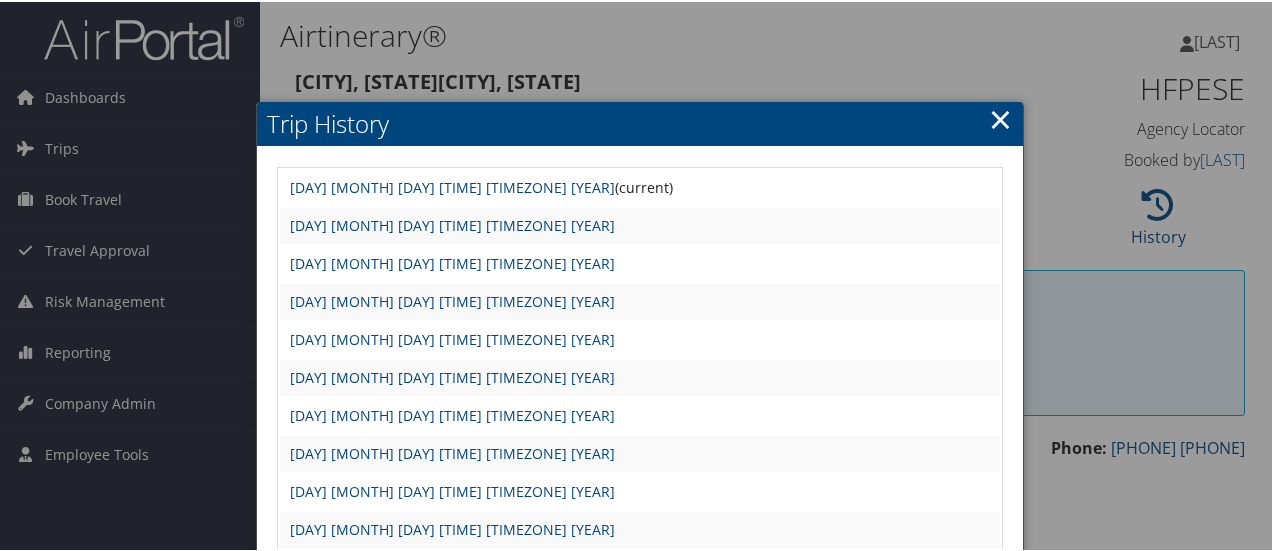 click on "×" at bounding box center [1000, 117] 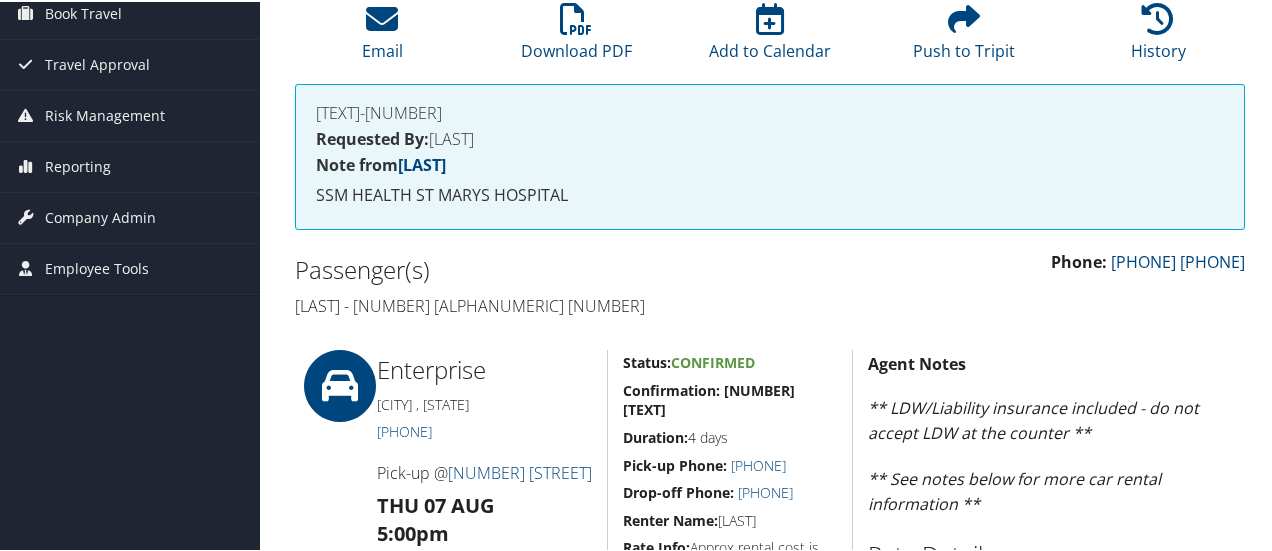 scroll, scrollTop: 182, scrollLeft: 0, axis: vertical 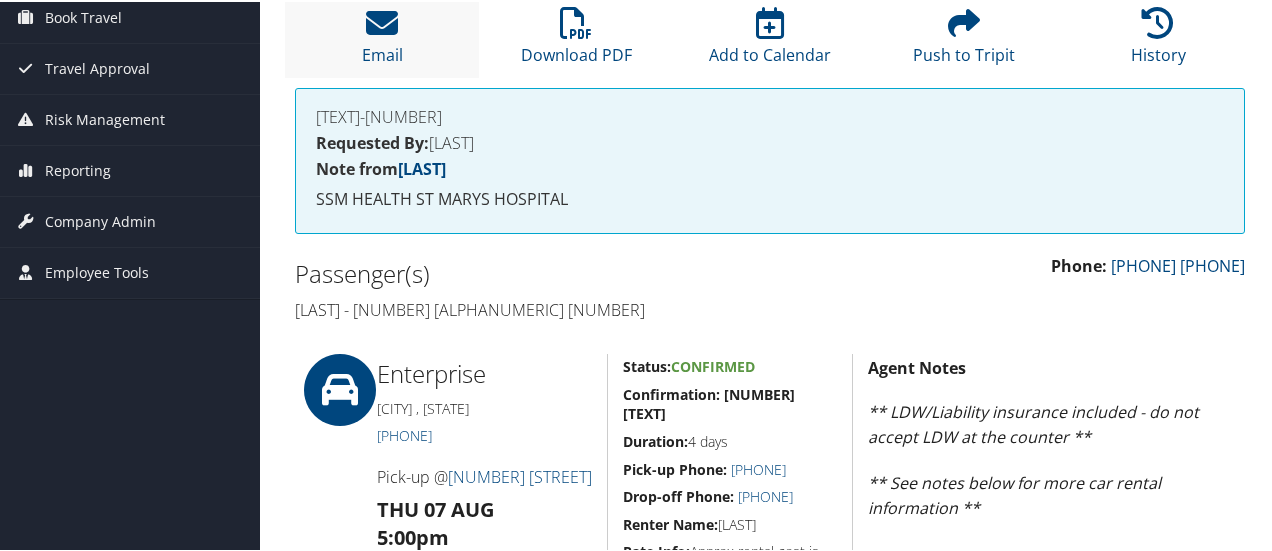 click on "Email" at bounding box center [382, 35] 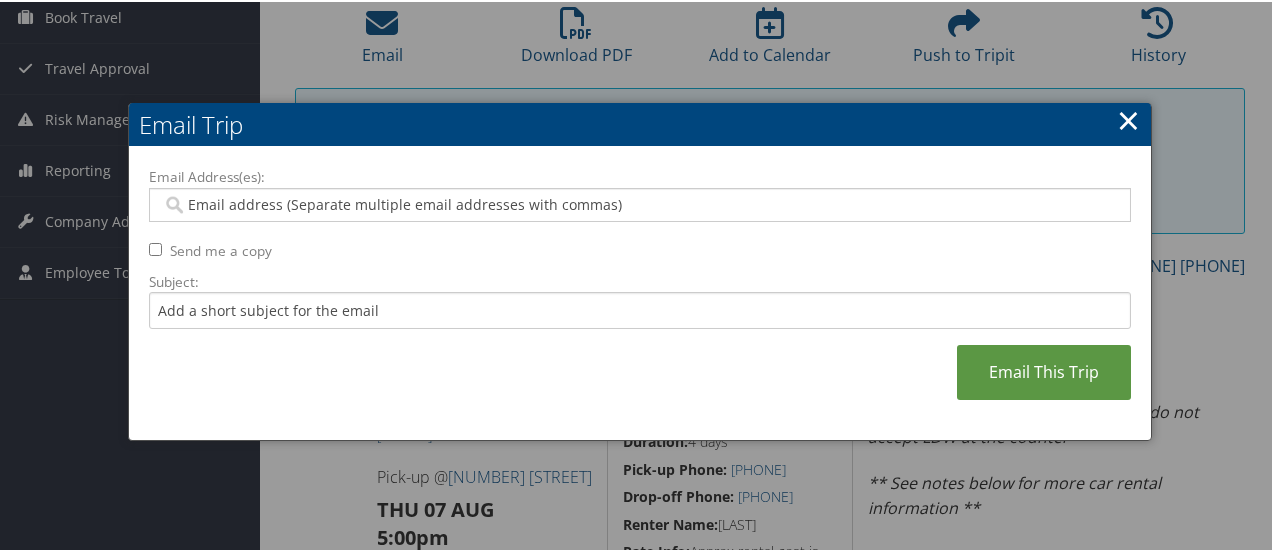 click on "Email Address(es):" at bounding box center [640, 203] 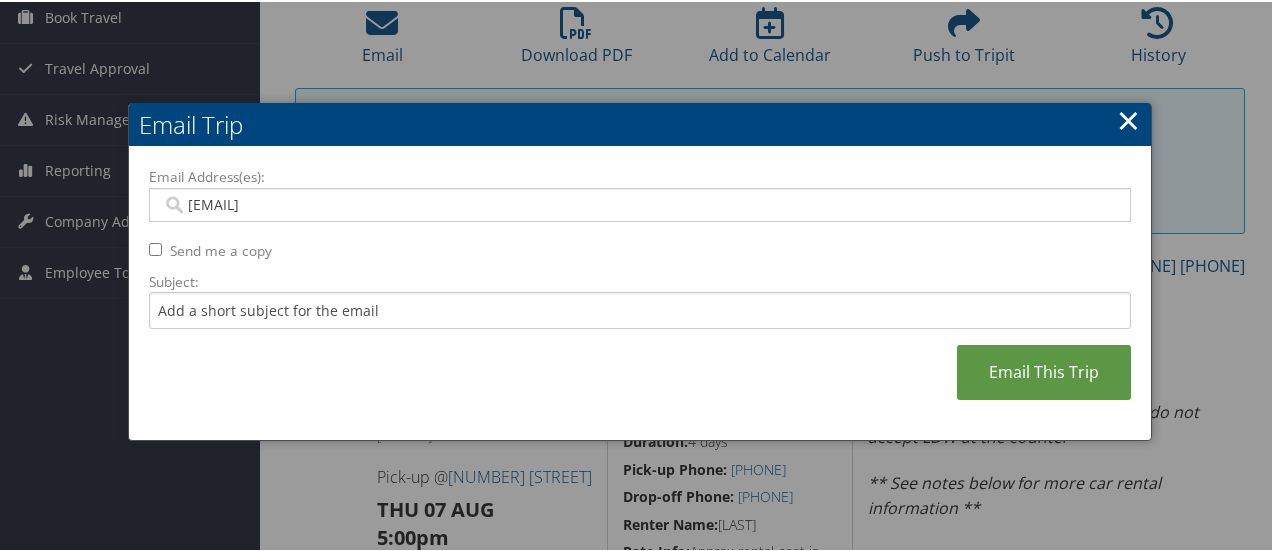 type on "[EMAIL]" 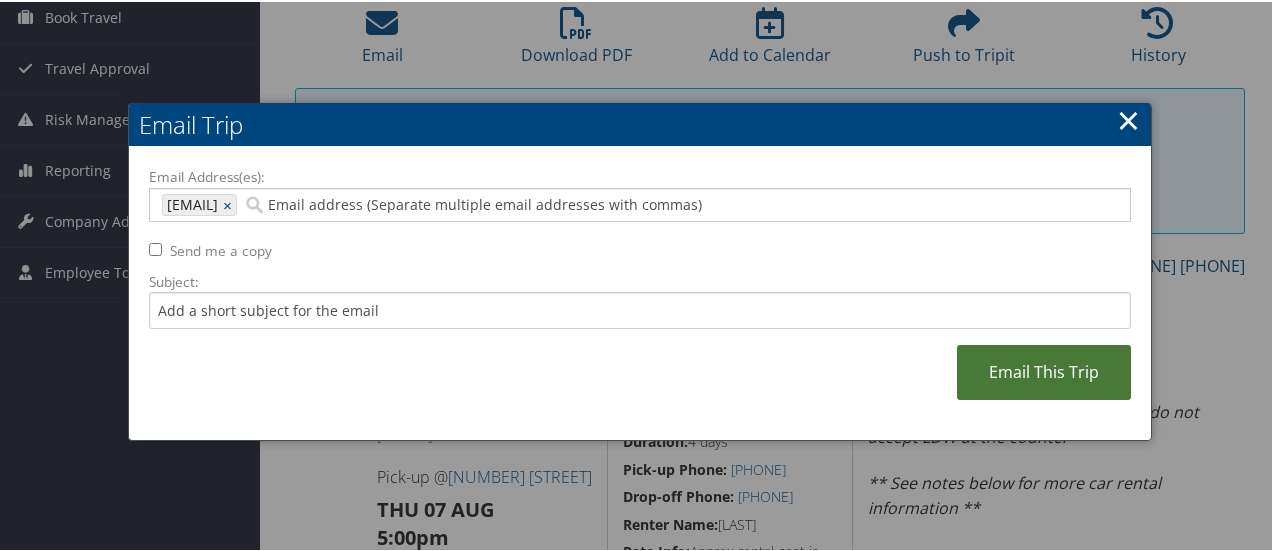 click on "Email This Trip" at bounding box center (1044, 370) 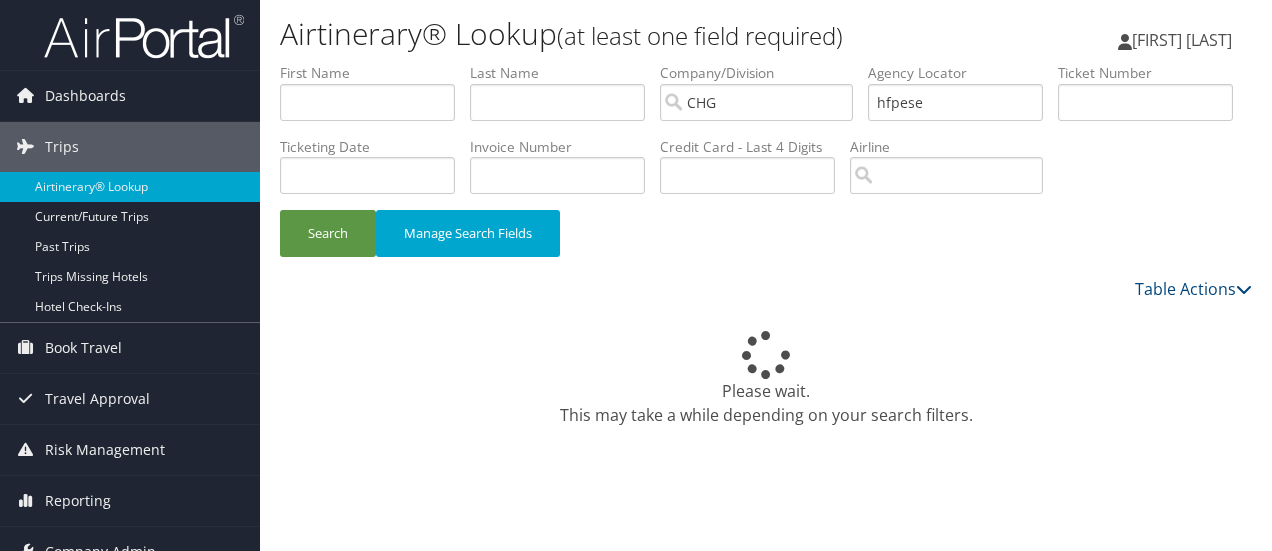 scroll, scrollTop: 0, scrollLeft: 0, axis: both 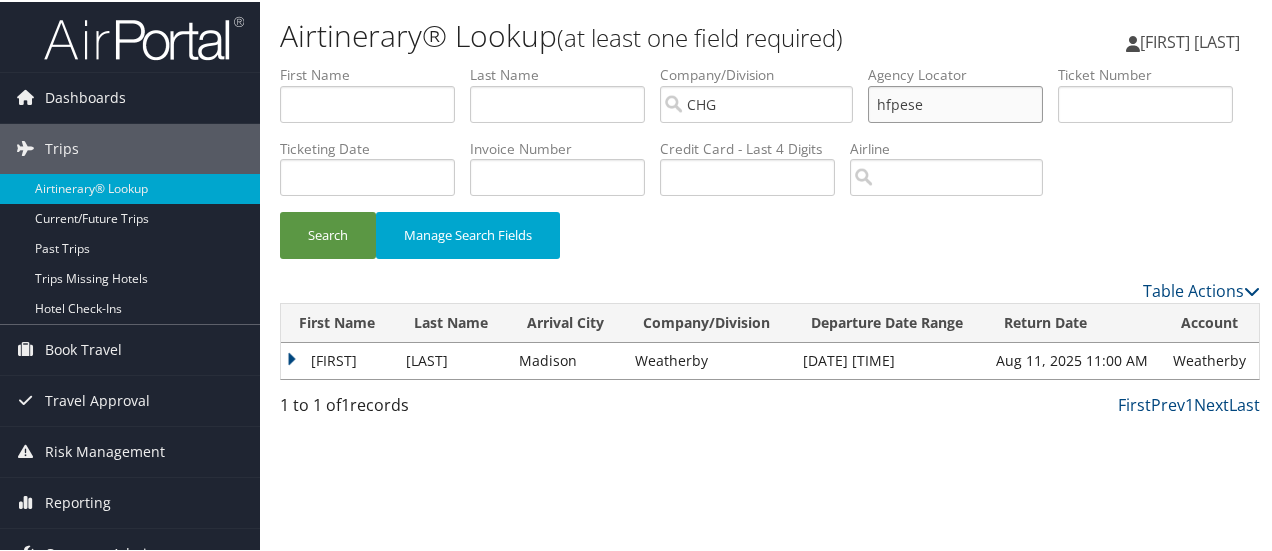 click on "hfpese" at bounding box center [955, 102] 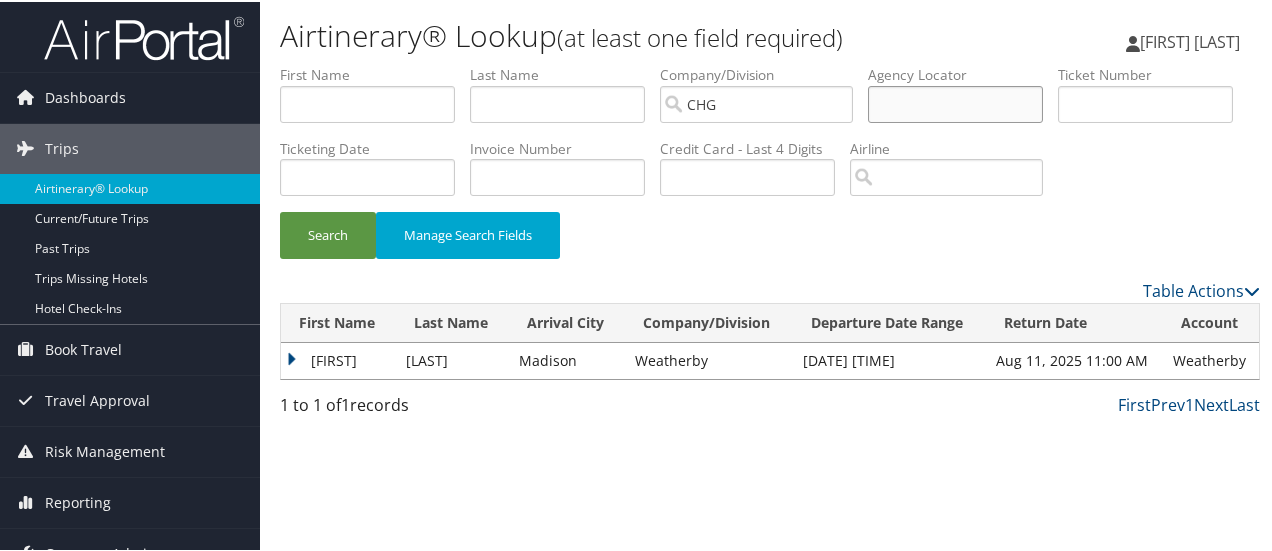type 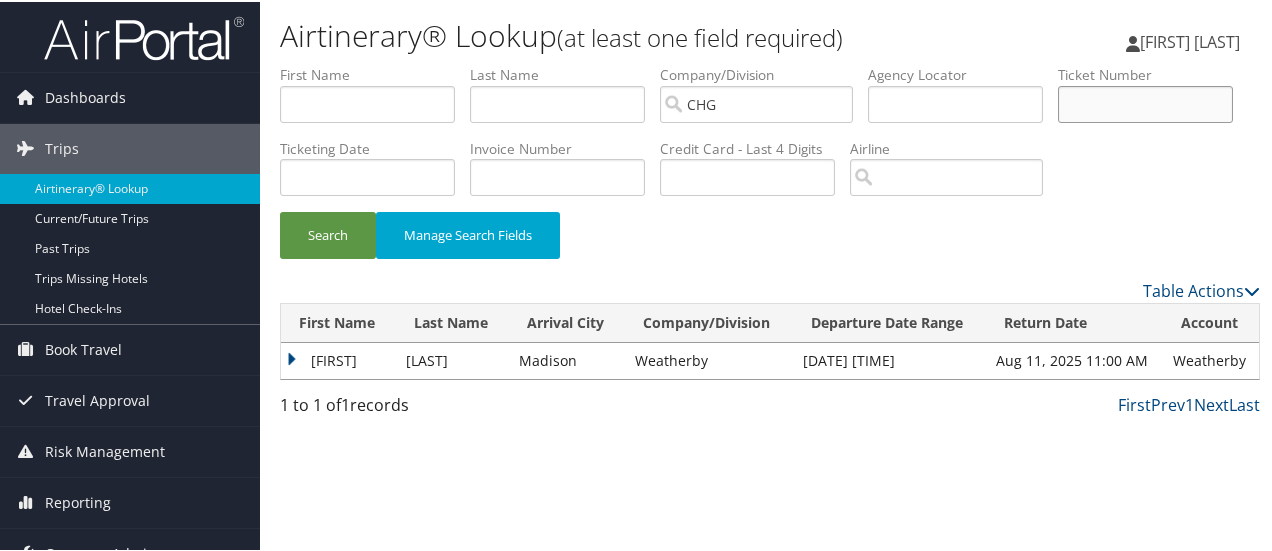 paste on "[NUMBER]" 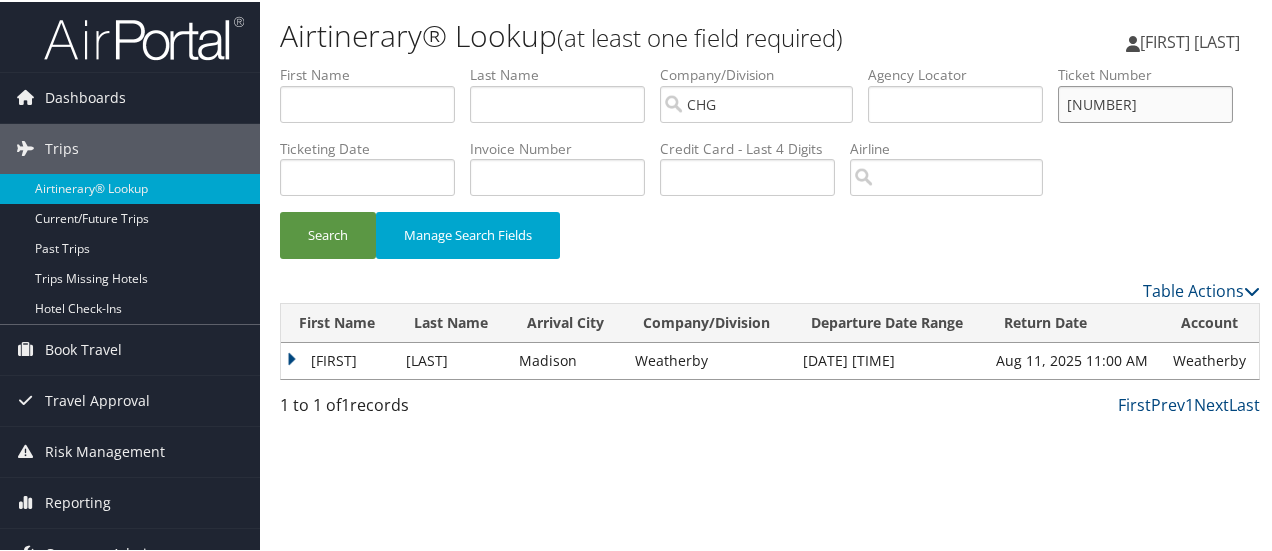 click on "Search" at bounding box center [328, 233] 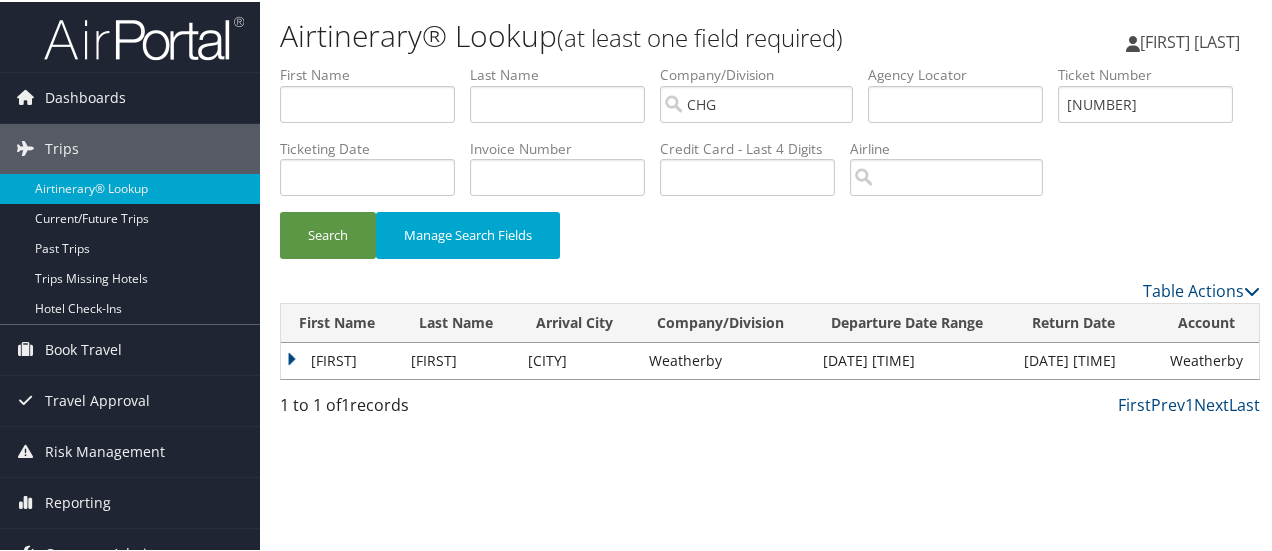 click on "Ray" at bounding box center [341, 359] 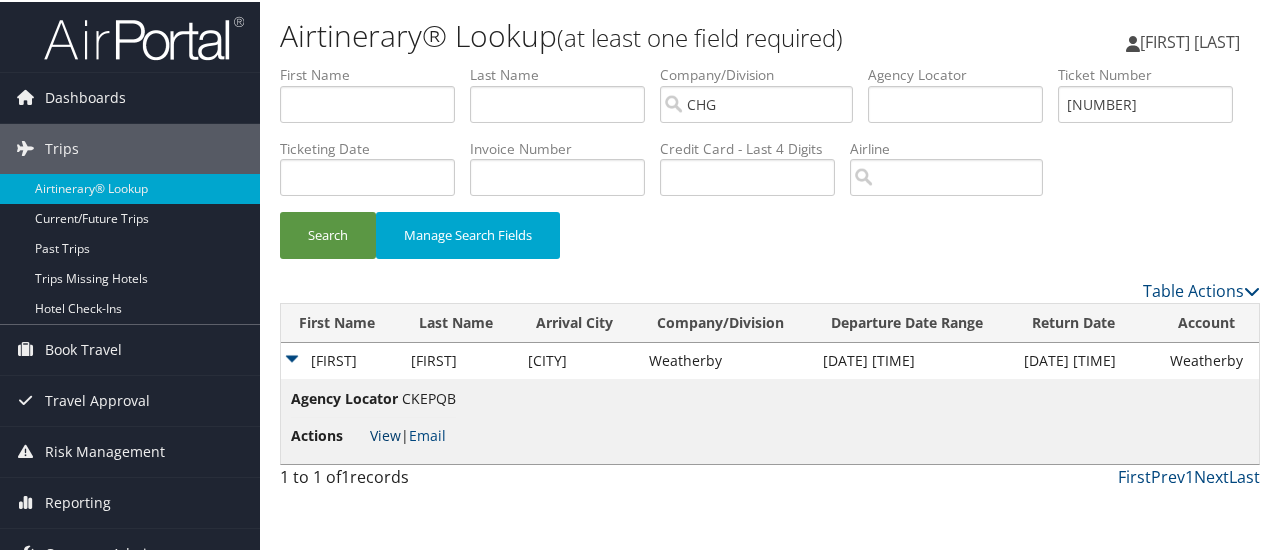 click on "View" at bounding box center (385, 433) 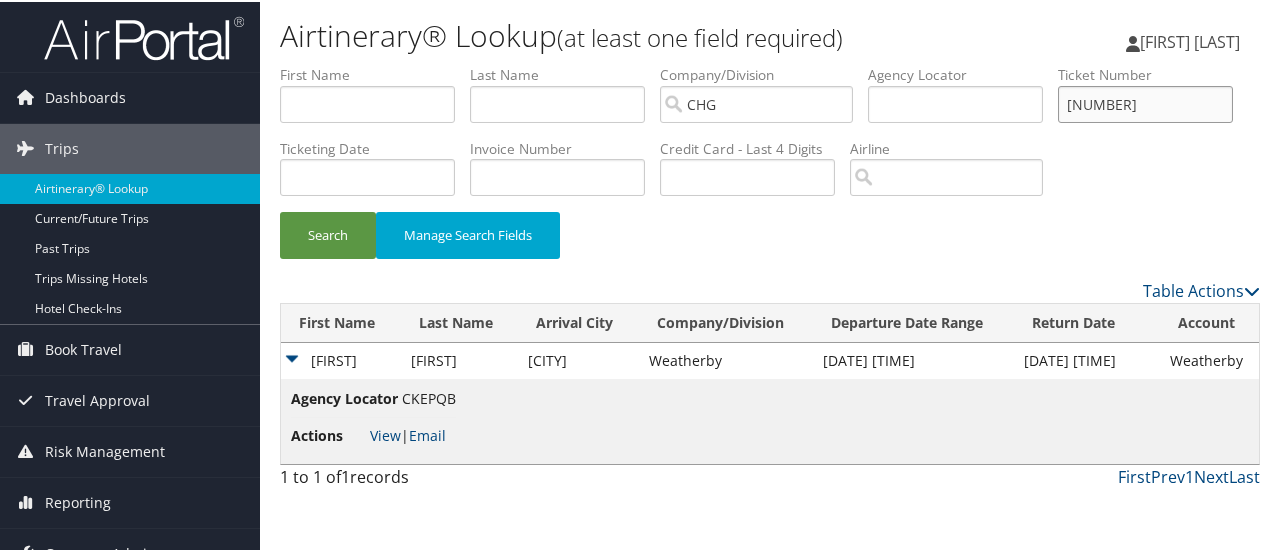 click on "0067261712703" at bounding box center [1145, 102] 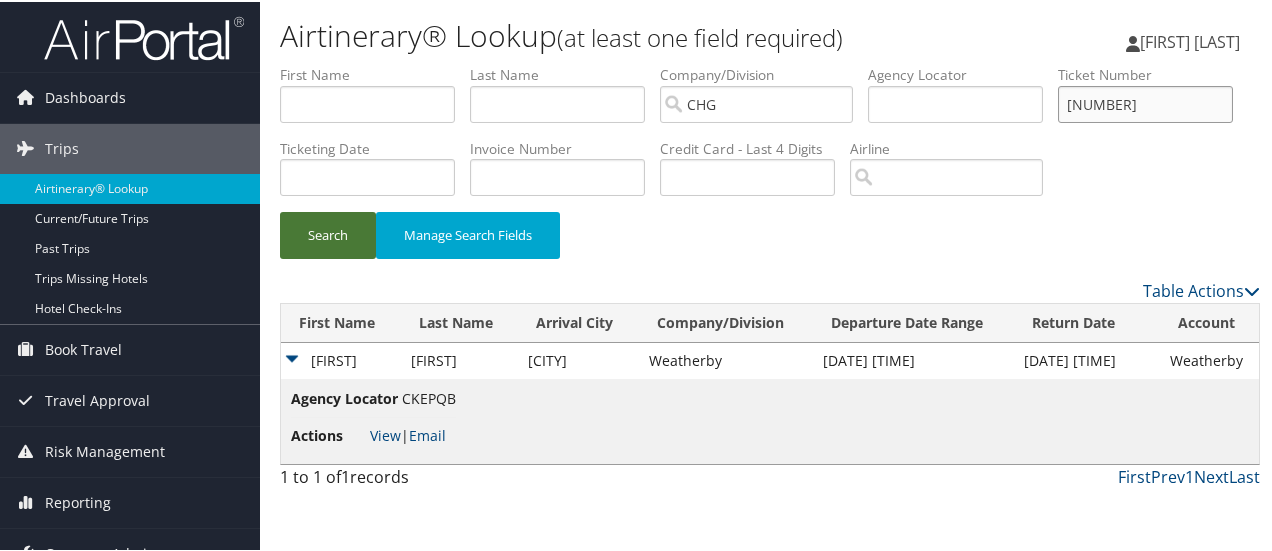 type on "0167264714475" 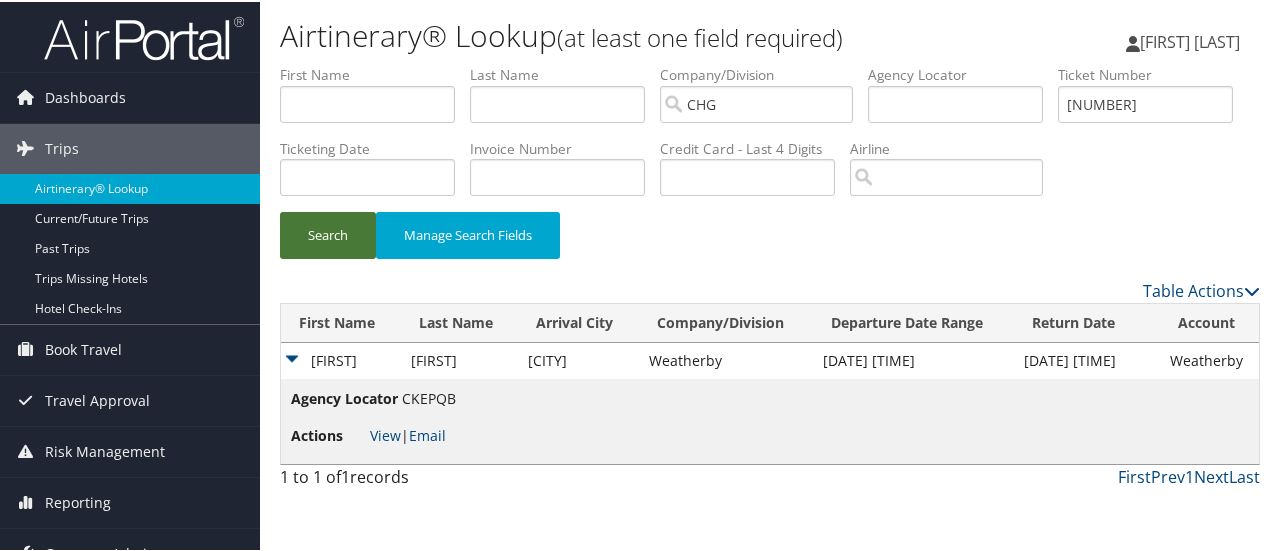 click on "Search" at bounding box center (328, 233) 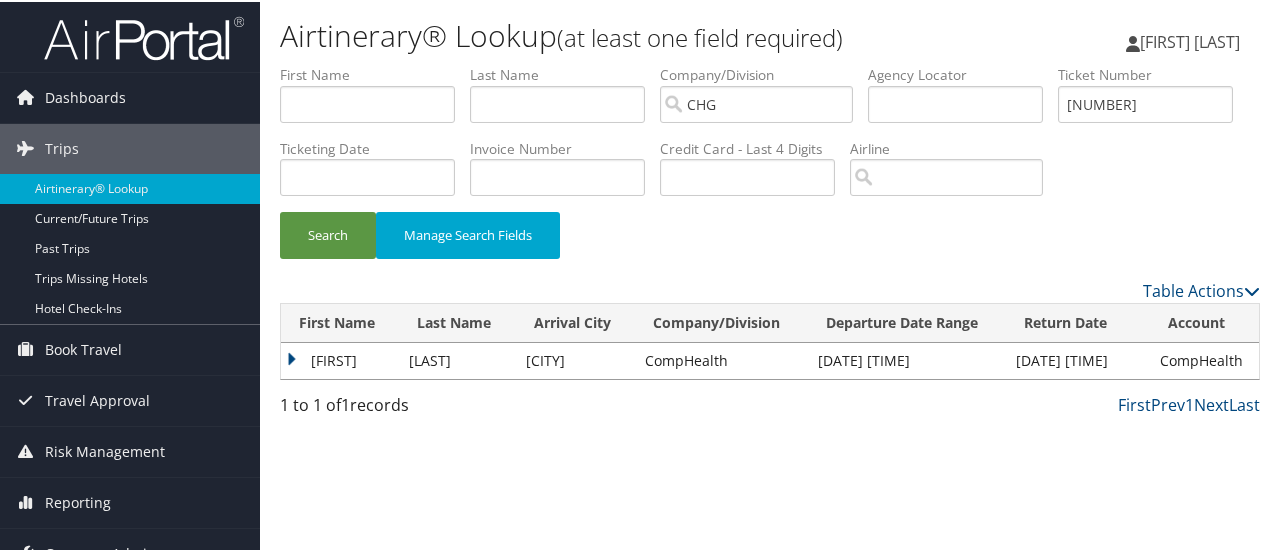 click on "Jason" at bounding box center [340, 359] 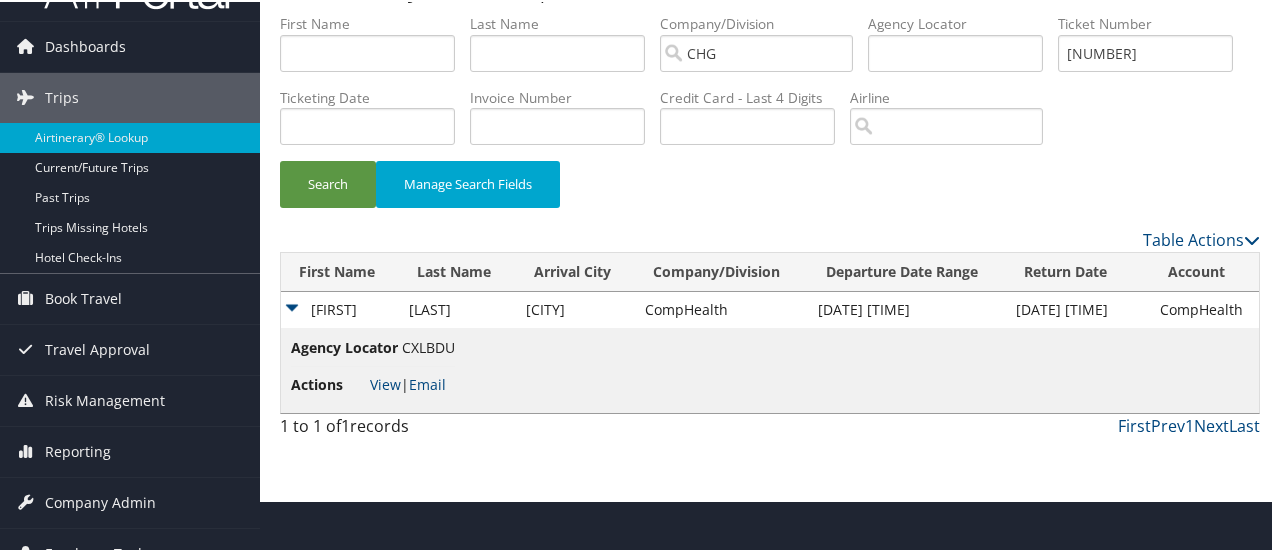 scroll, scrollTop: 74, scrollLeft: 0, axis: vertical 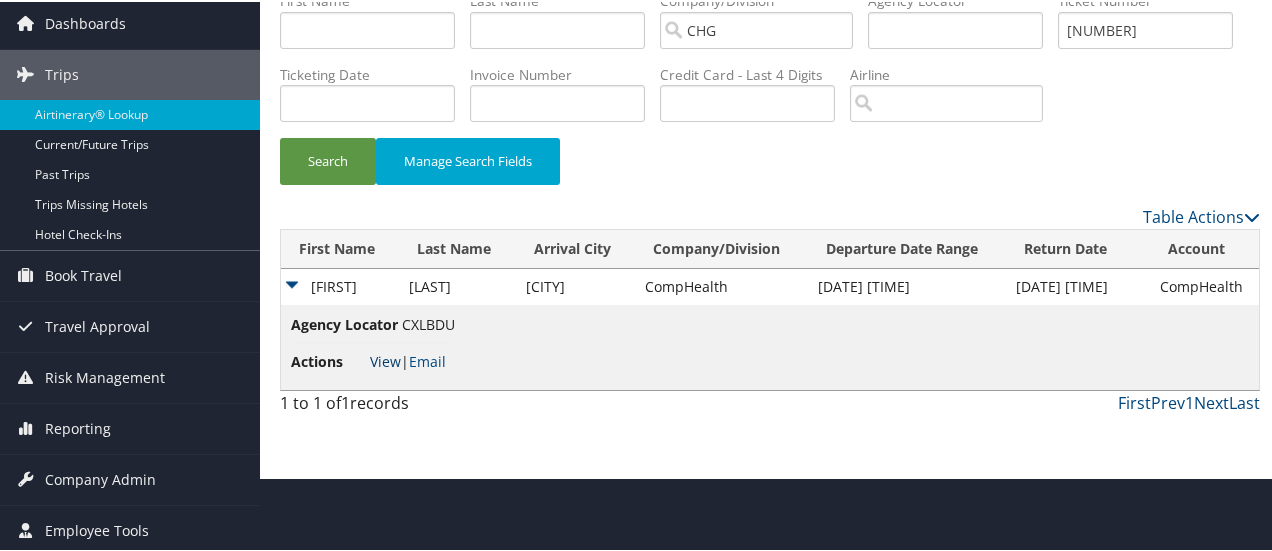 click on "View" at bounding box center (385, 359) 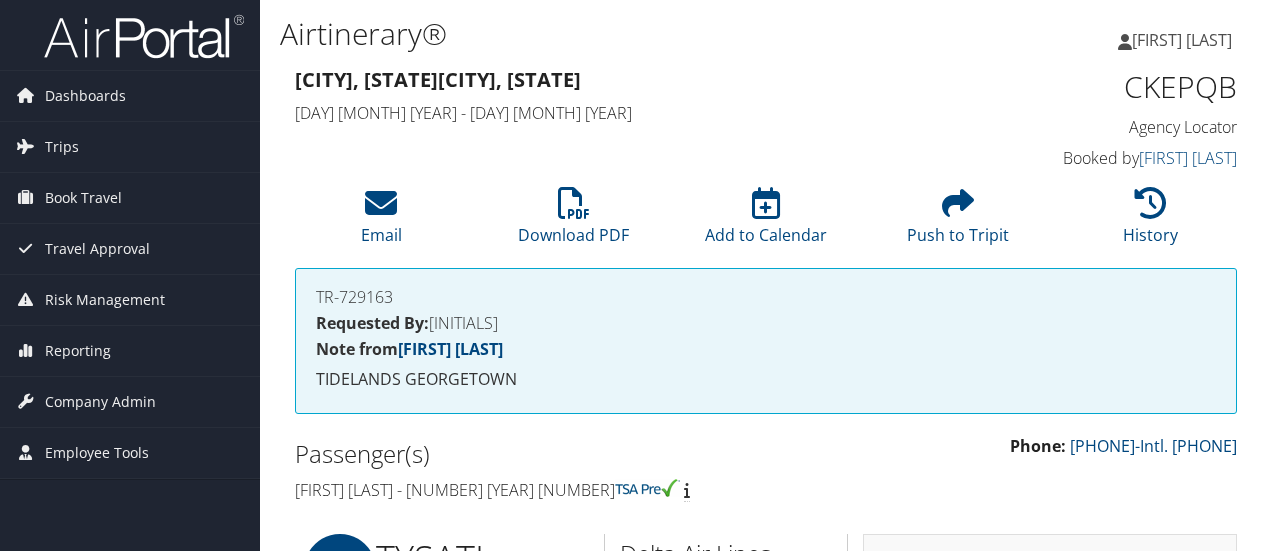 scroll, scrollTop: 0, scrollLeft: 0, axis: both 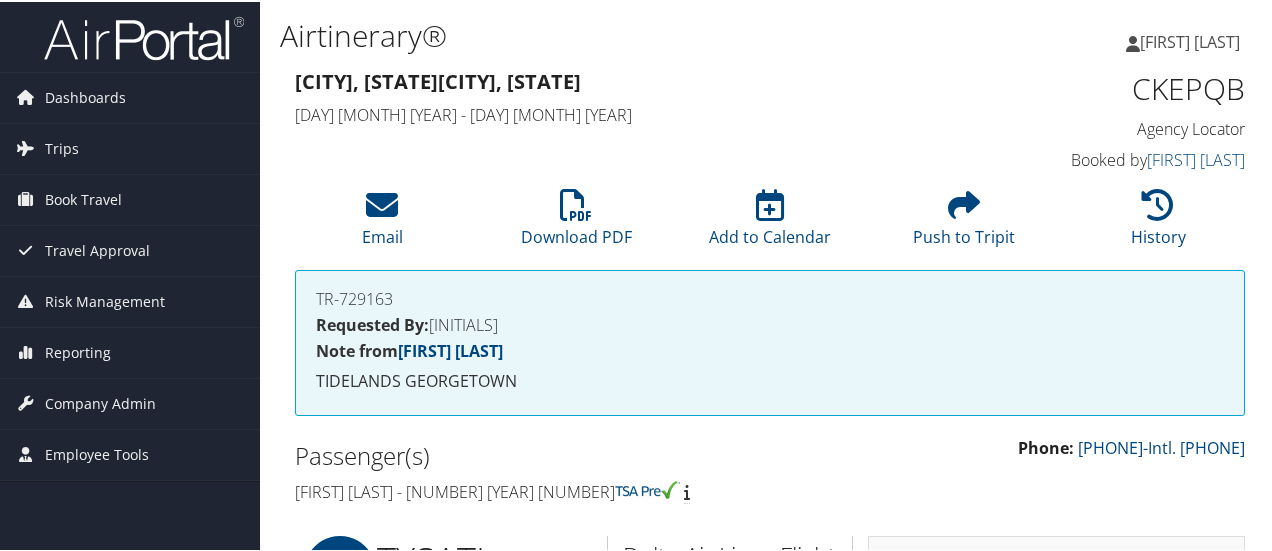 click on "Knoxville, TN   Myrtle Beach, SC          Sun 22 Jun 2025 - Thu 26 Jun 2025
CKEPQB
Agency Locator
Agency Locator CKEPQB
Booked by  Monique Haslam
Booked by  Monique Haslam" at bounding box center (770, 120) 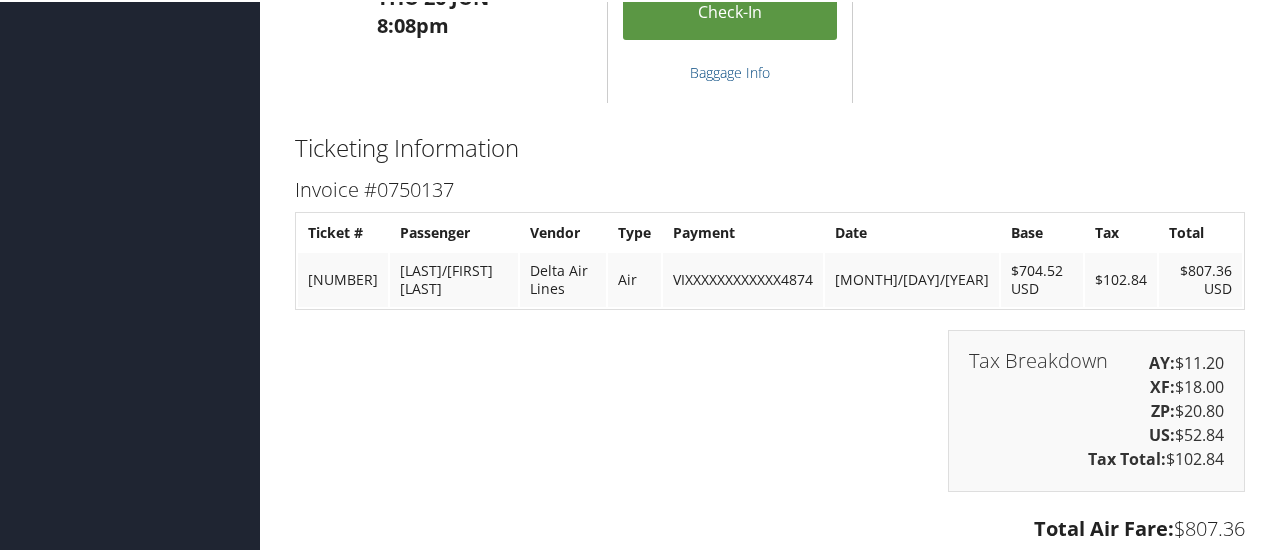 scroll, scrollTop: 4056, scrollLeft: 0, axis: vertical 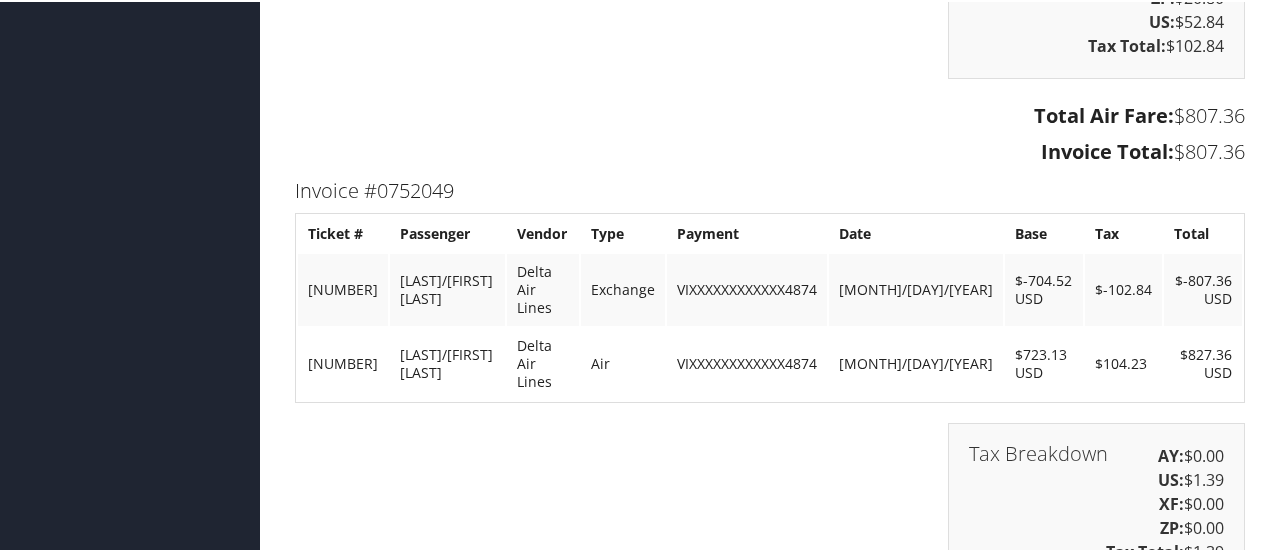 click on "0067264714451" at bounding box center [343, 362] 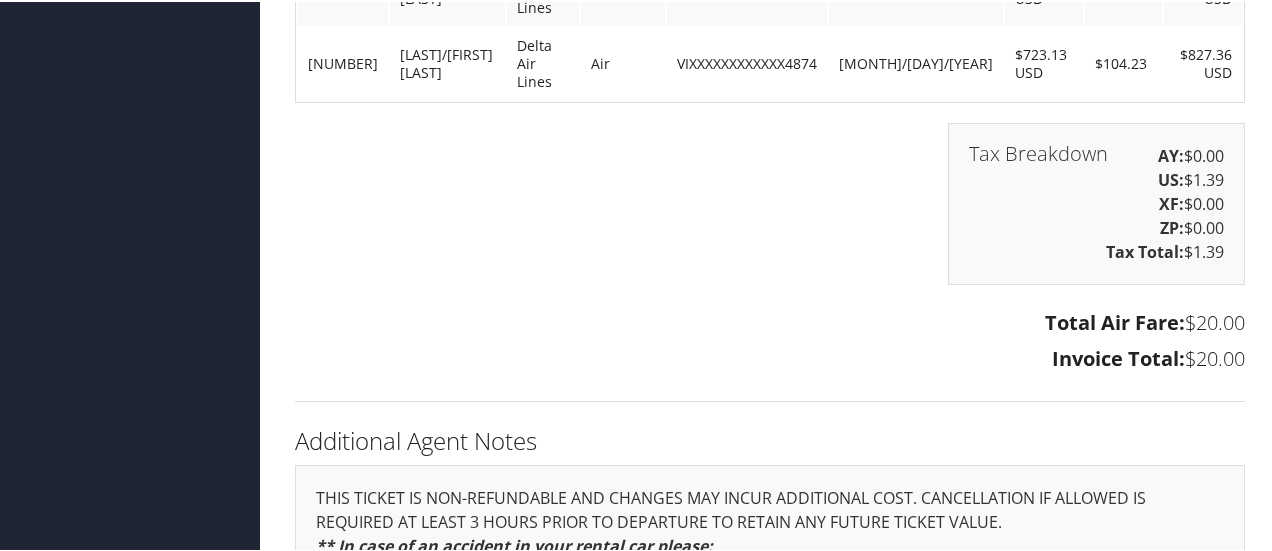 scroll, scrollTop: 4256, scrollLeft: 0, axis: vertical 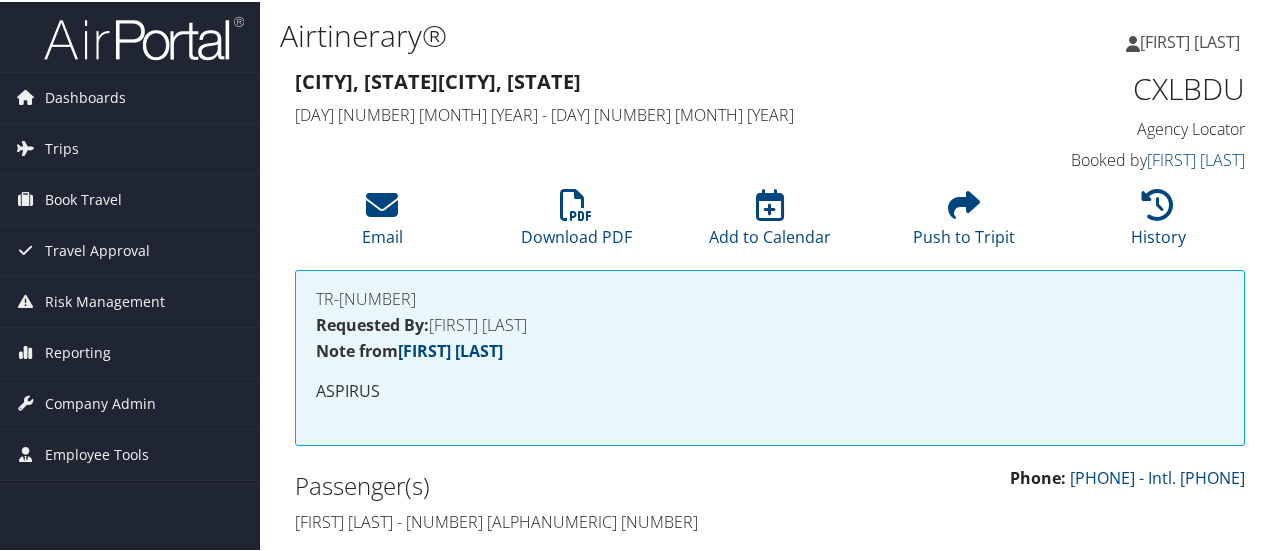 click on "Denver, CO   Milwaukee, WI          Wed 09 Jul 2025 - Mon 14 Jul 2025" at bounding box center (647, 98) 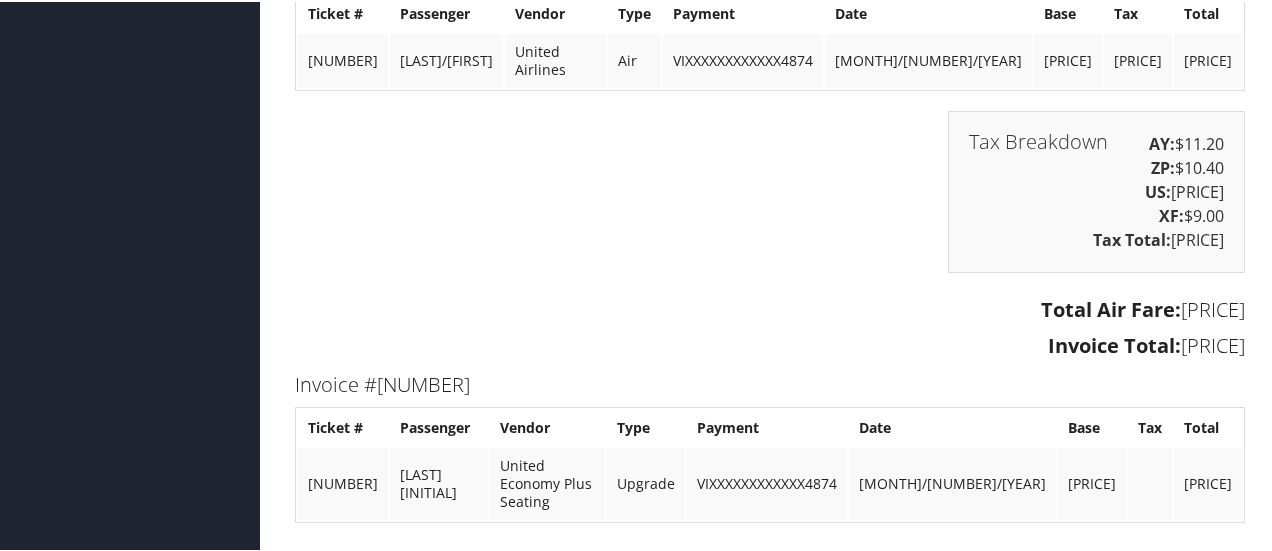 scroll, scrollTop: 2347, scrollLeft: 0, axis: vertical 